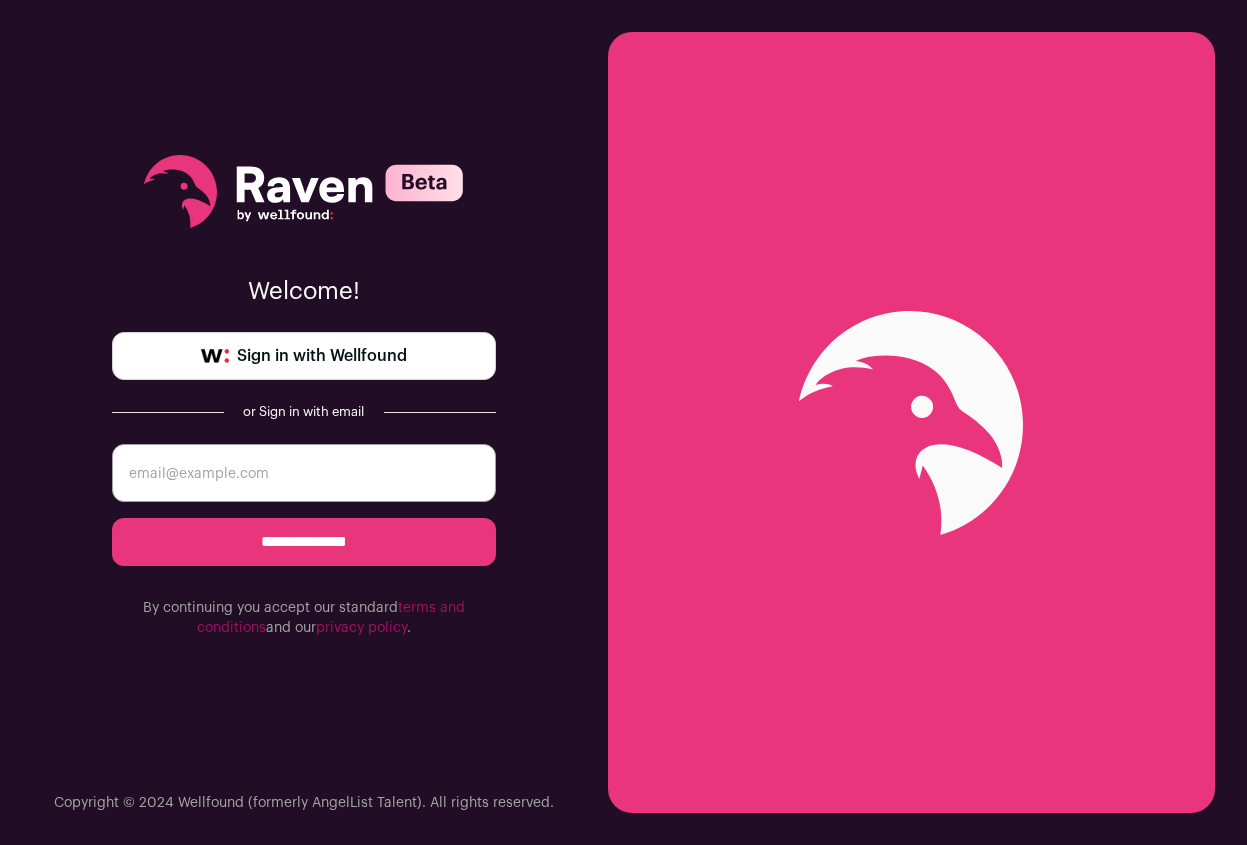 scroll, scrollTop: 0, scrollLeft: 0, axis: both 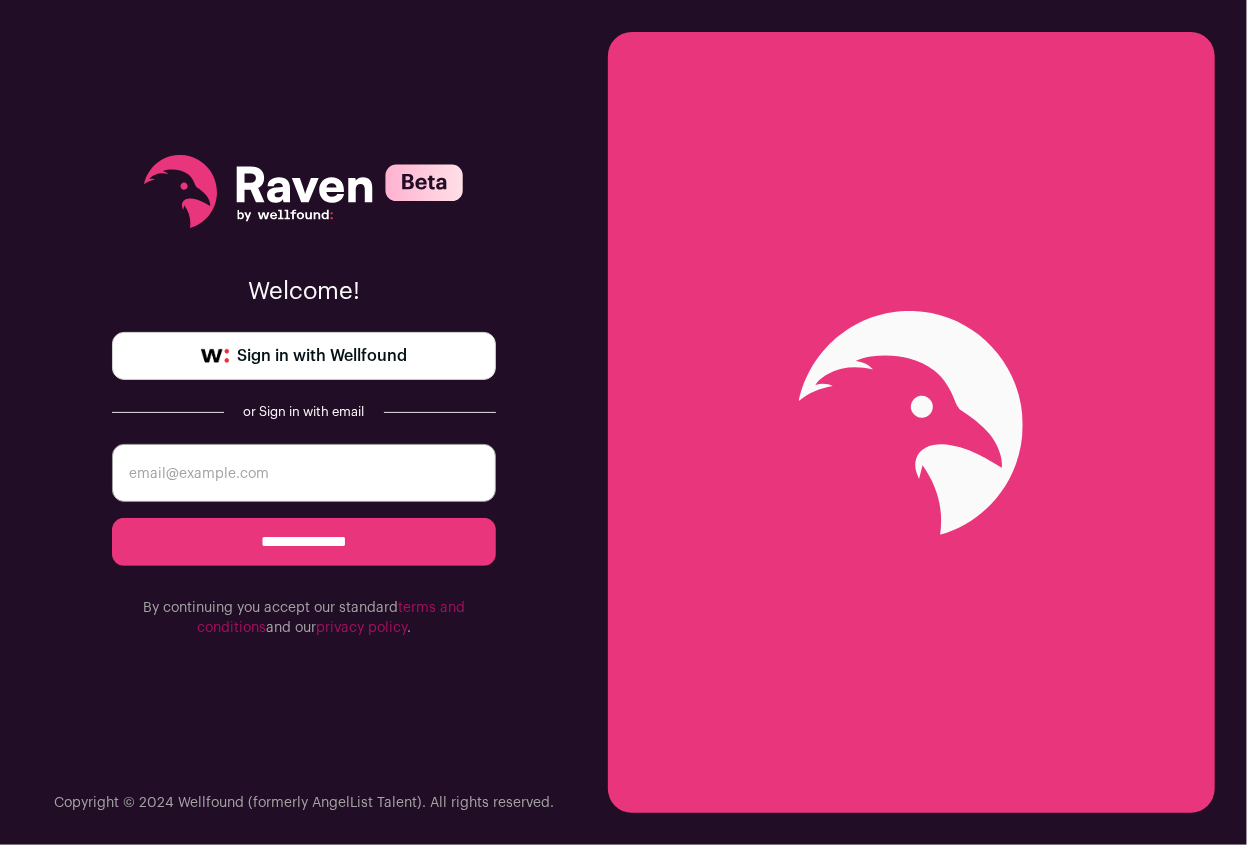 click on "Sign in with Wellfound" at bounding box center [322, 356] 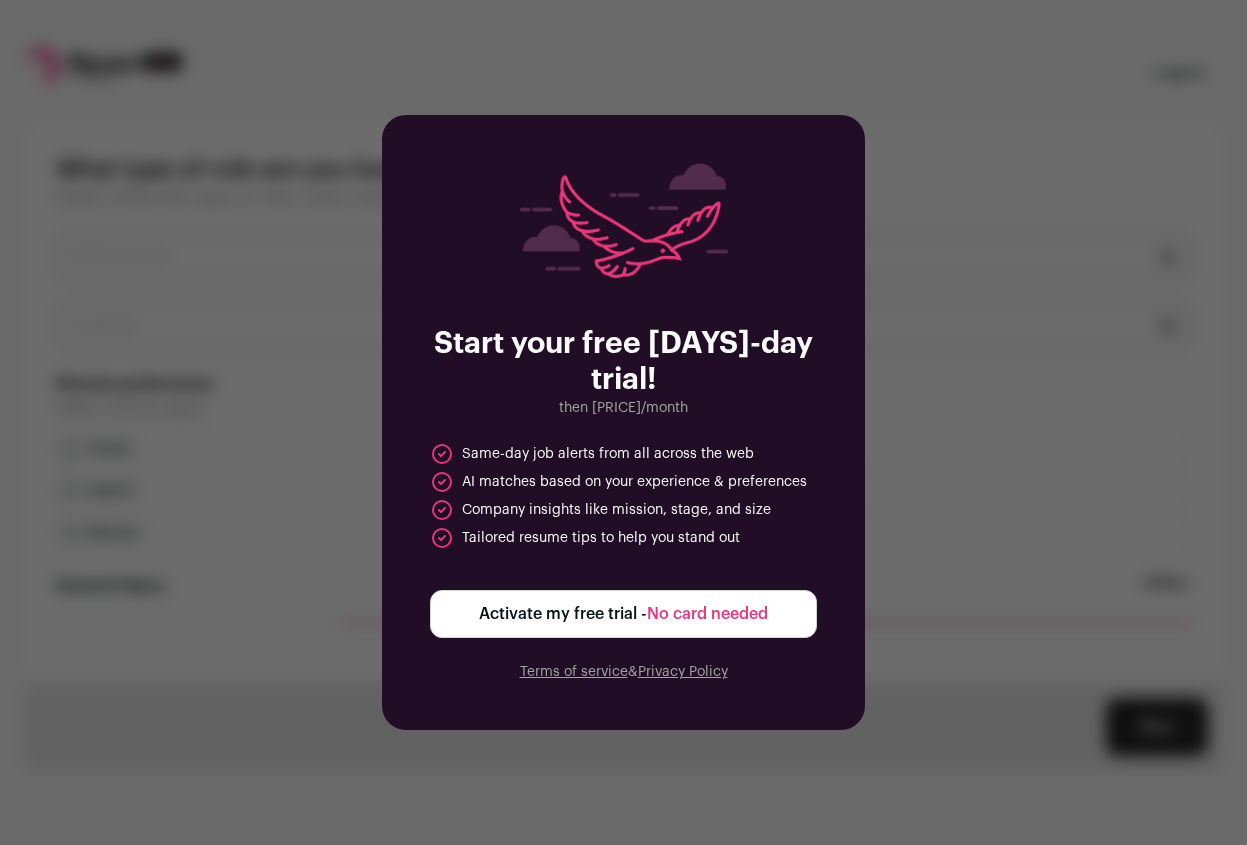 scroll, scrollTop: 0, scrollLeft: 0, axis: both 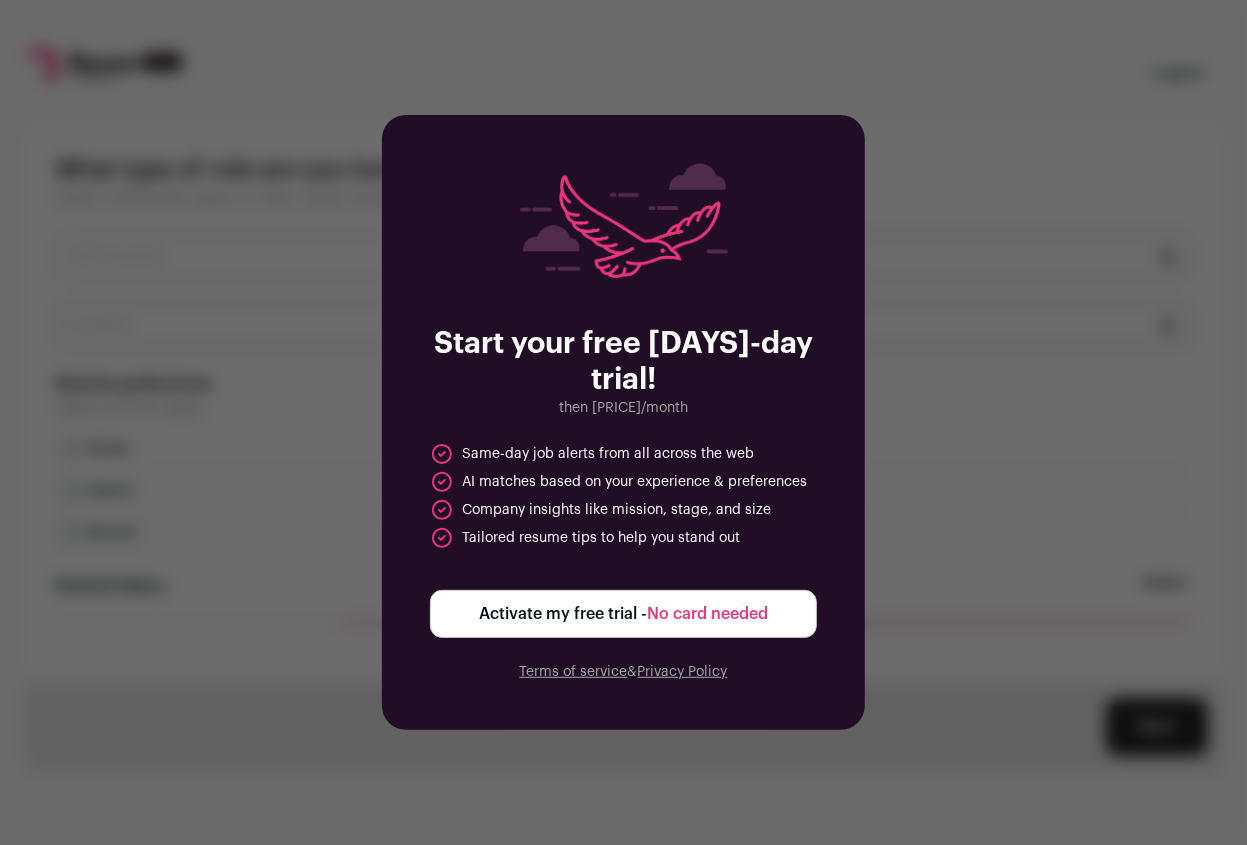 click on "Activate my free trial -
No card needed" at bounding box center [623, 614] 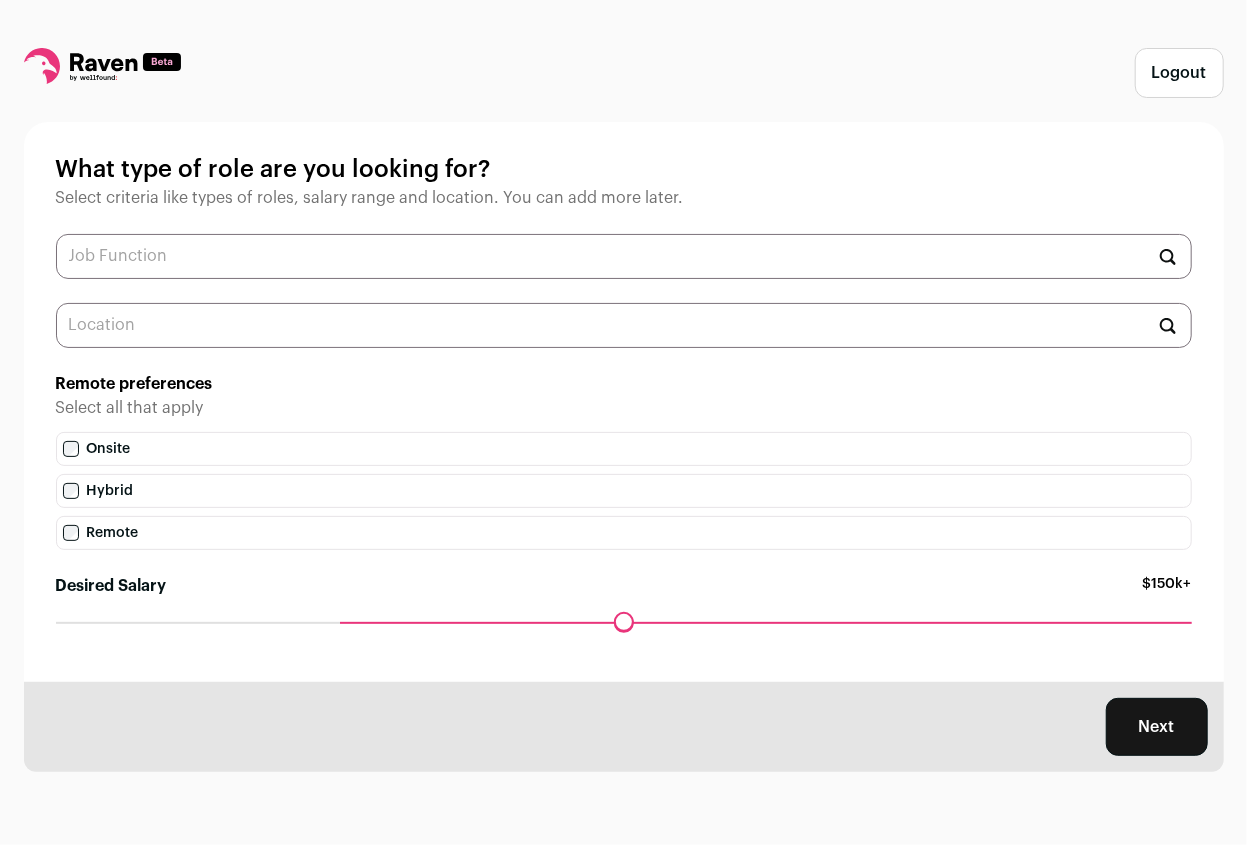 click at bounding box center [624, 256] 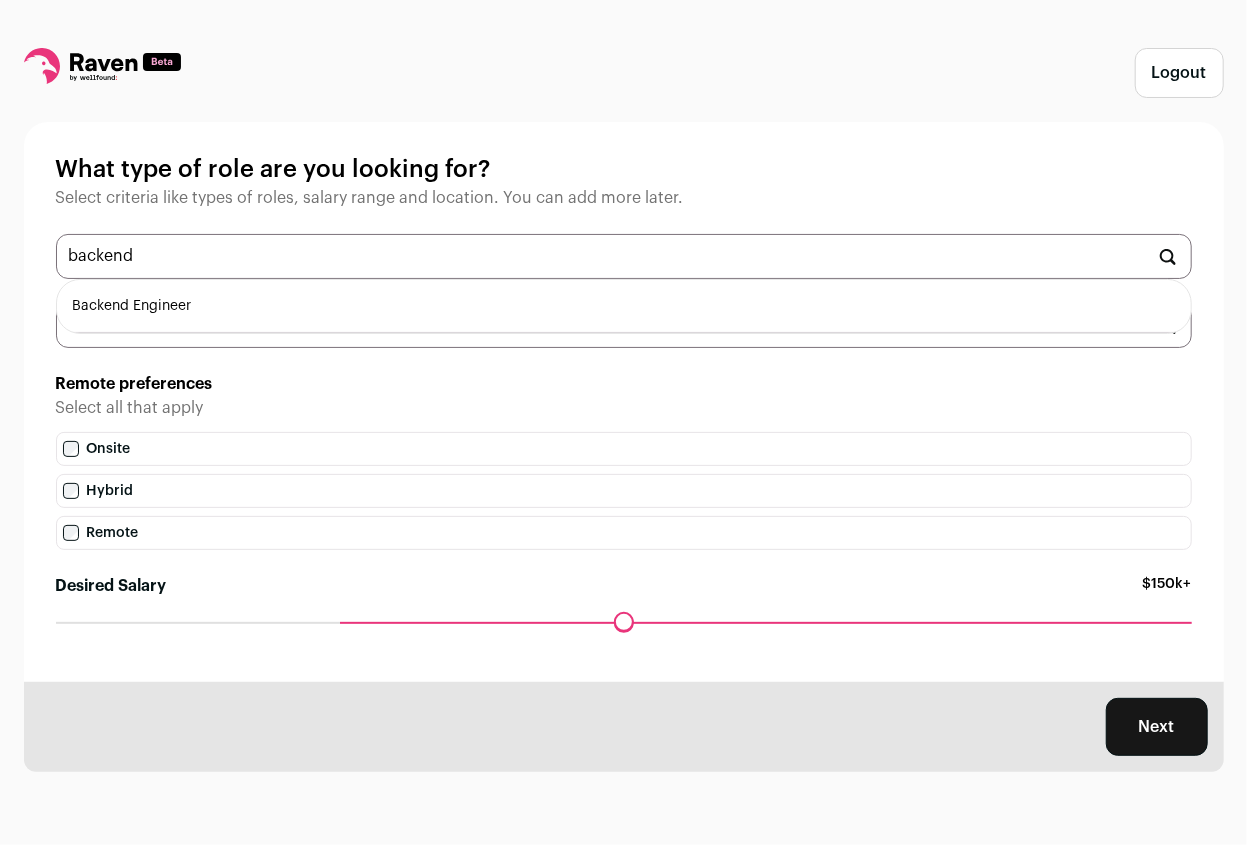 click on "Backend Engineer" at bounding box center [624, 306] 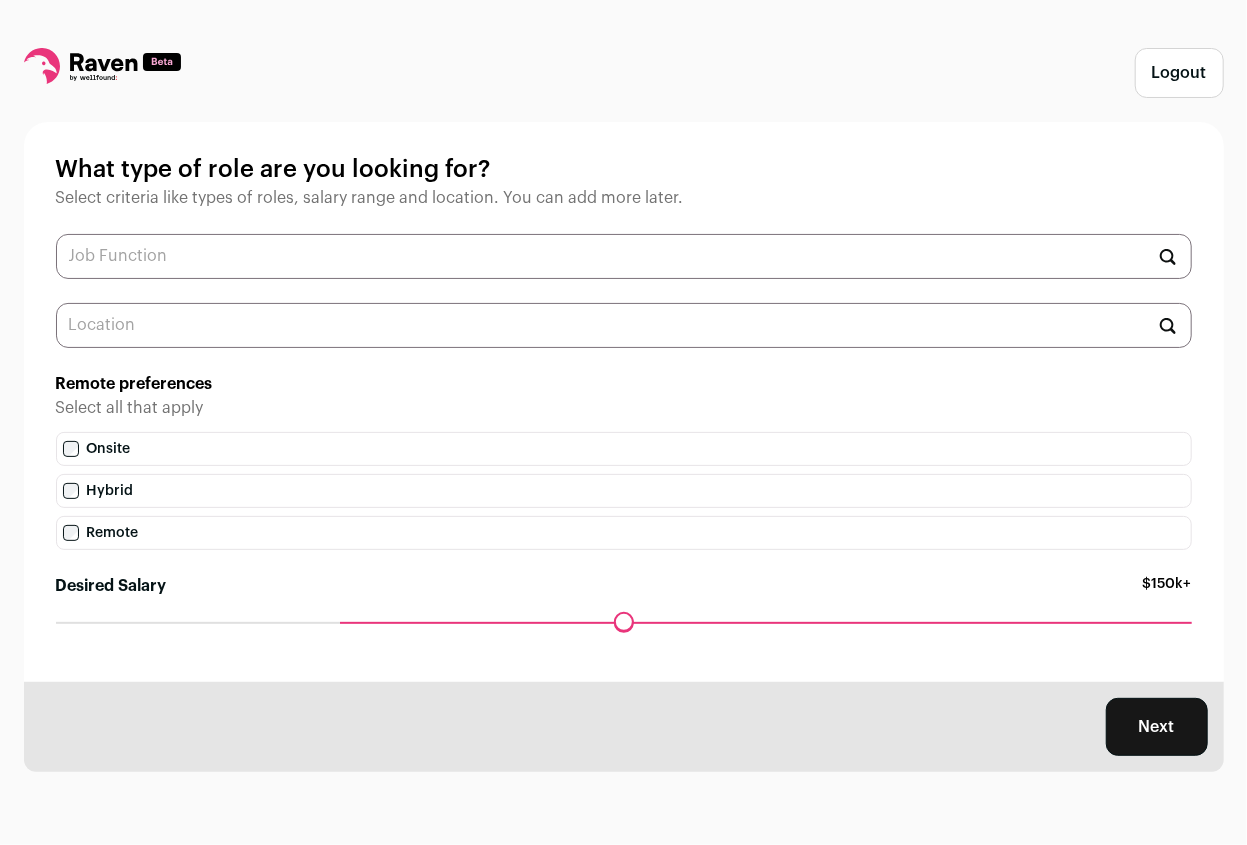 type on "," 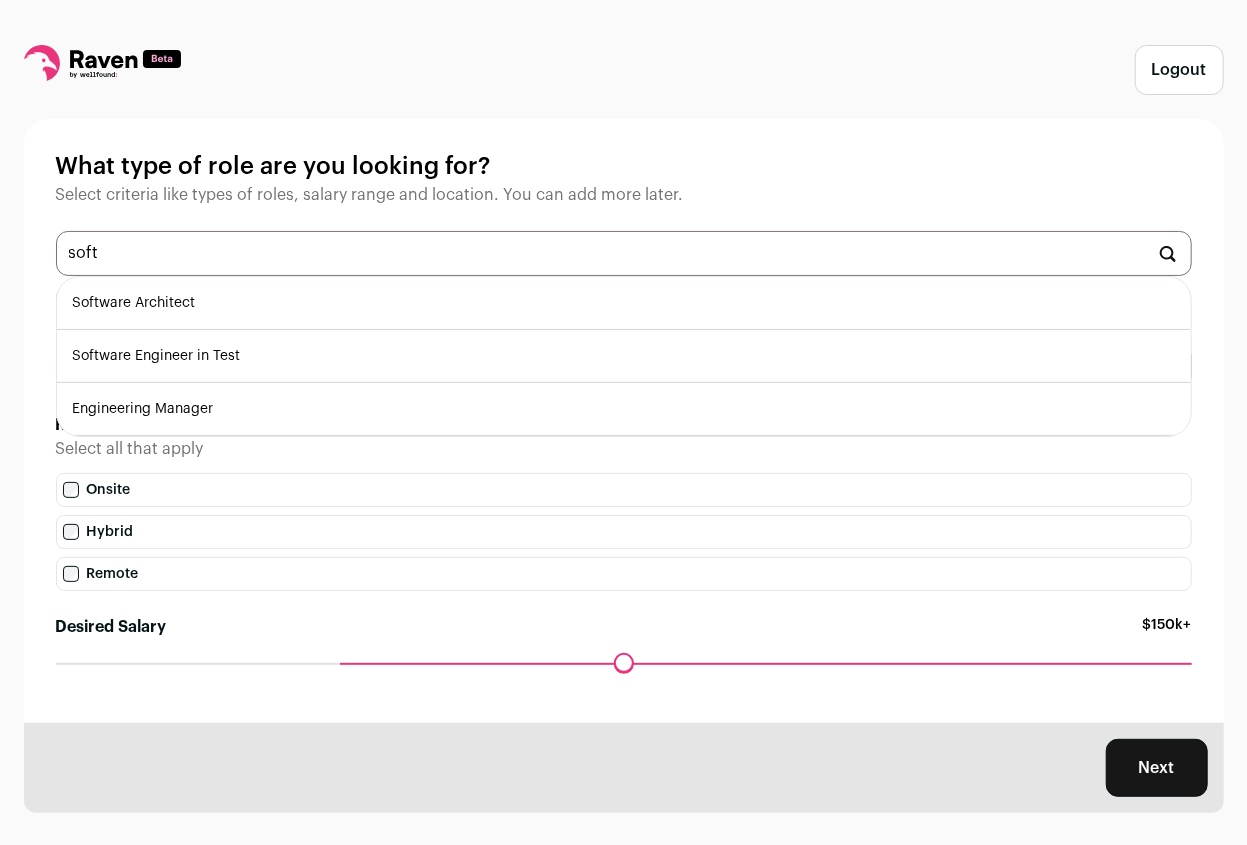 scroll, scrollTop: 4, scrollLeft: 0, axis: vertical 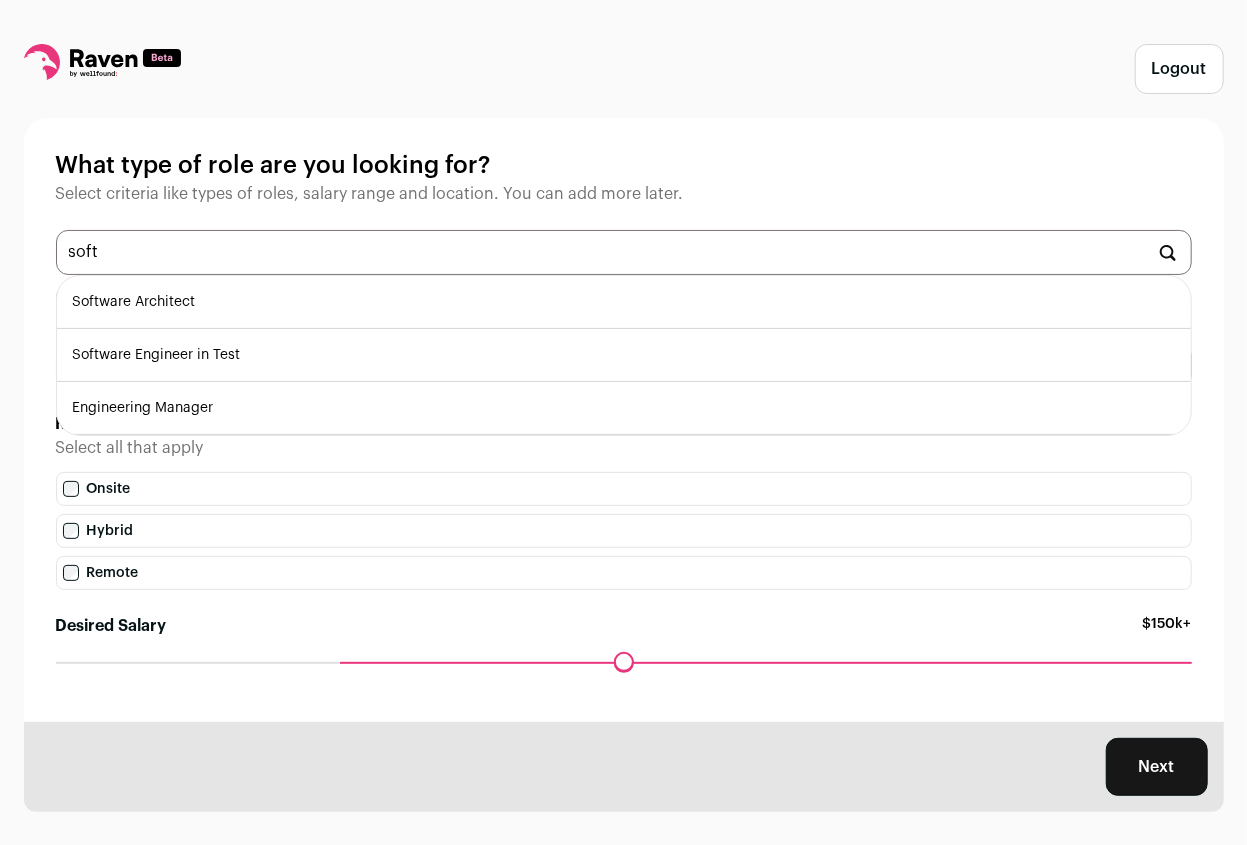 click on "Software Engineer in Test" at bounding box center (624, 355) 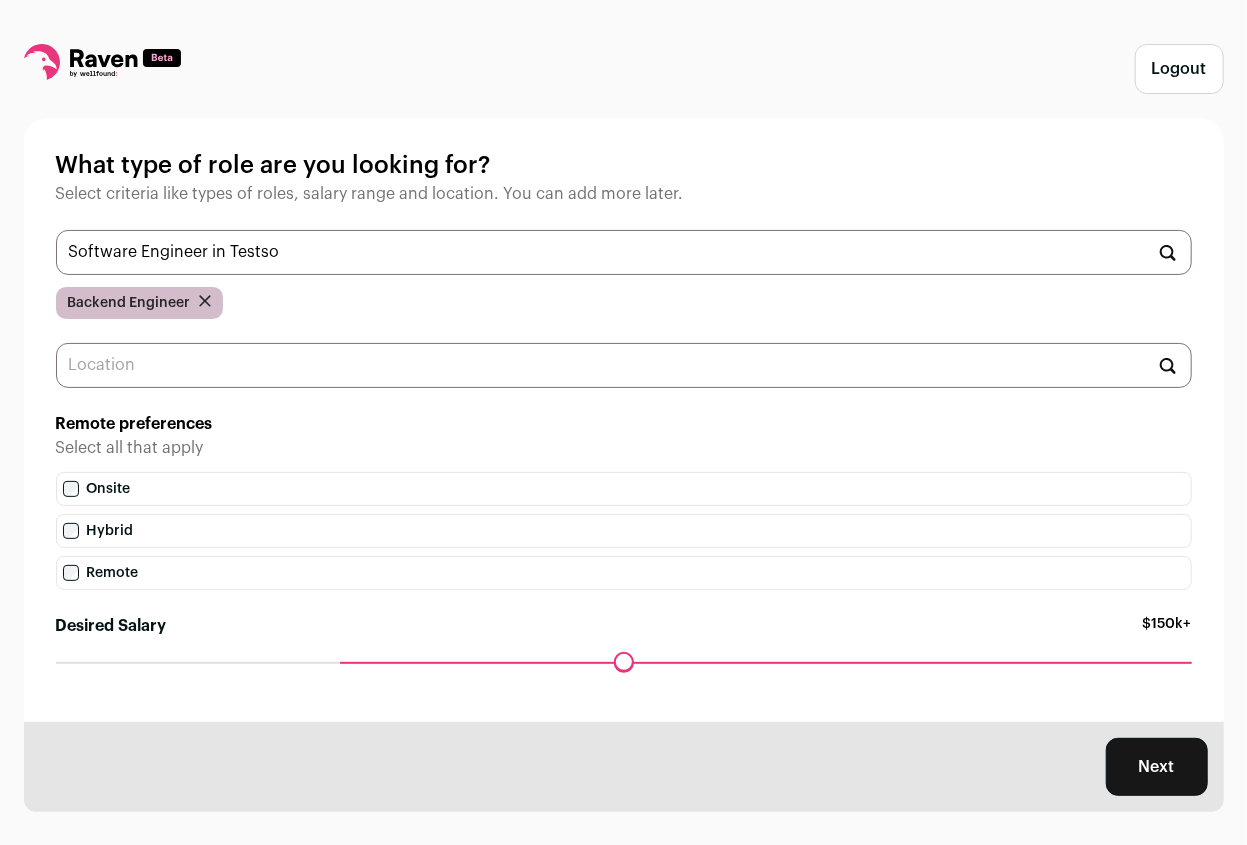 type on "Software Engineer in Testsof" 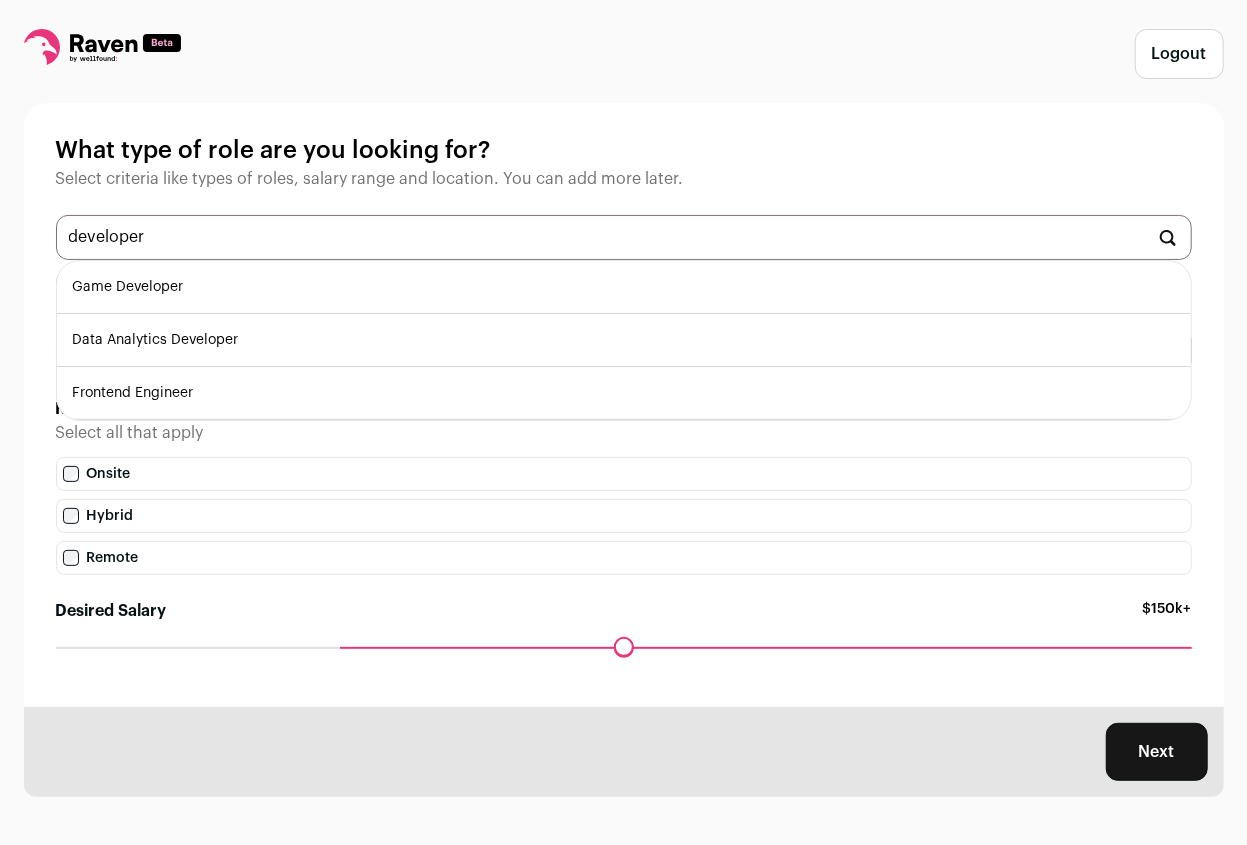 scroll, scrollTop: 21, scrollLeft: 0, axis: vertical 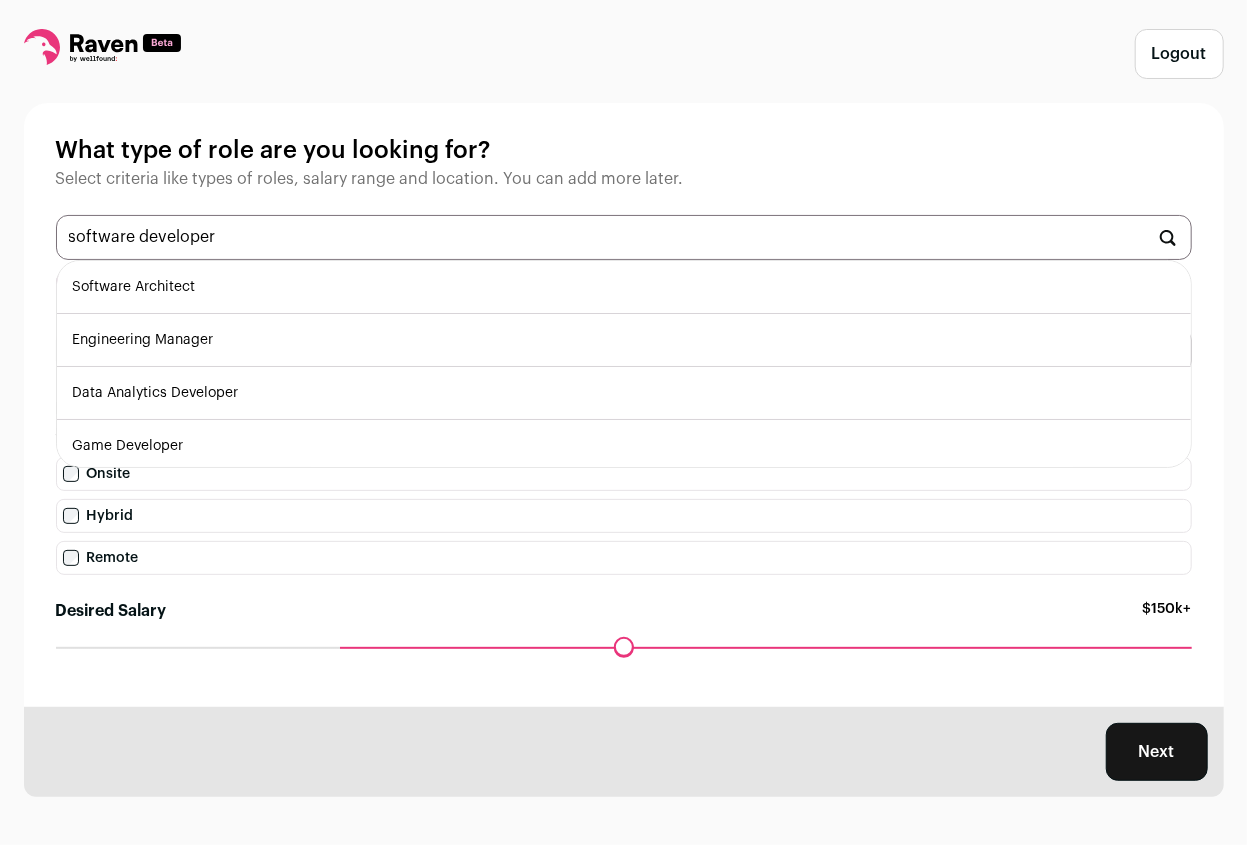 click on "software developer" at bounding box center [624, 237] 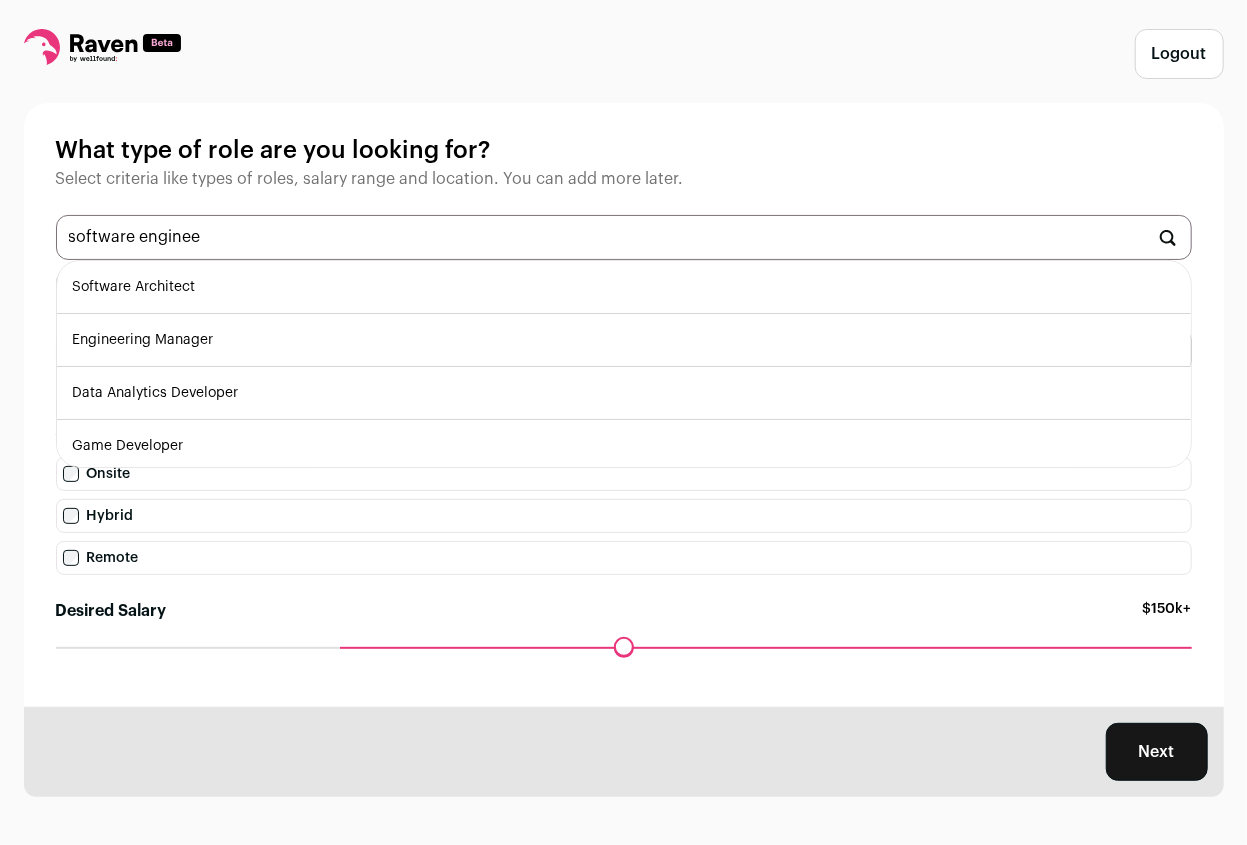 type on "software engineer" 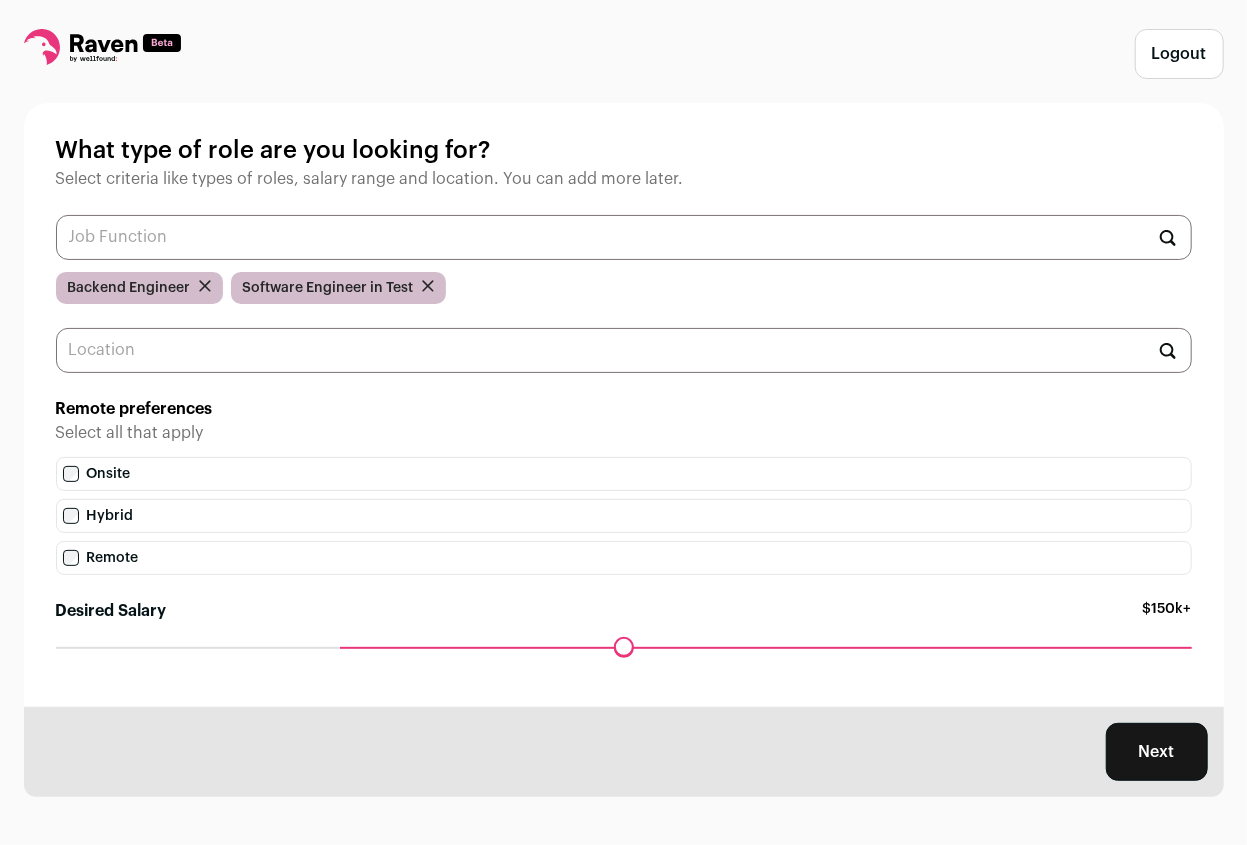 type 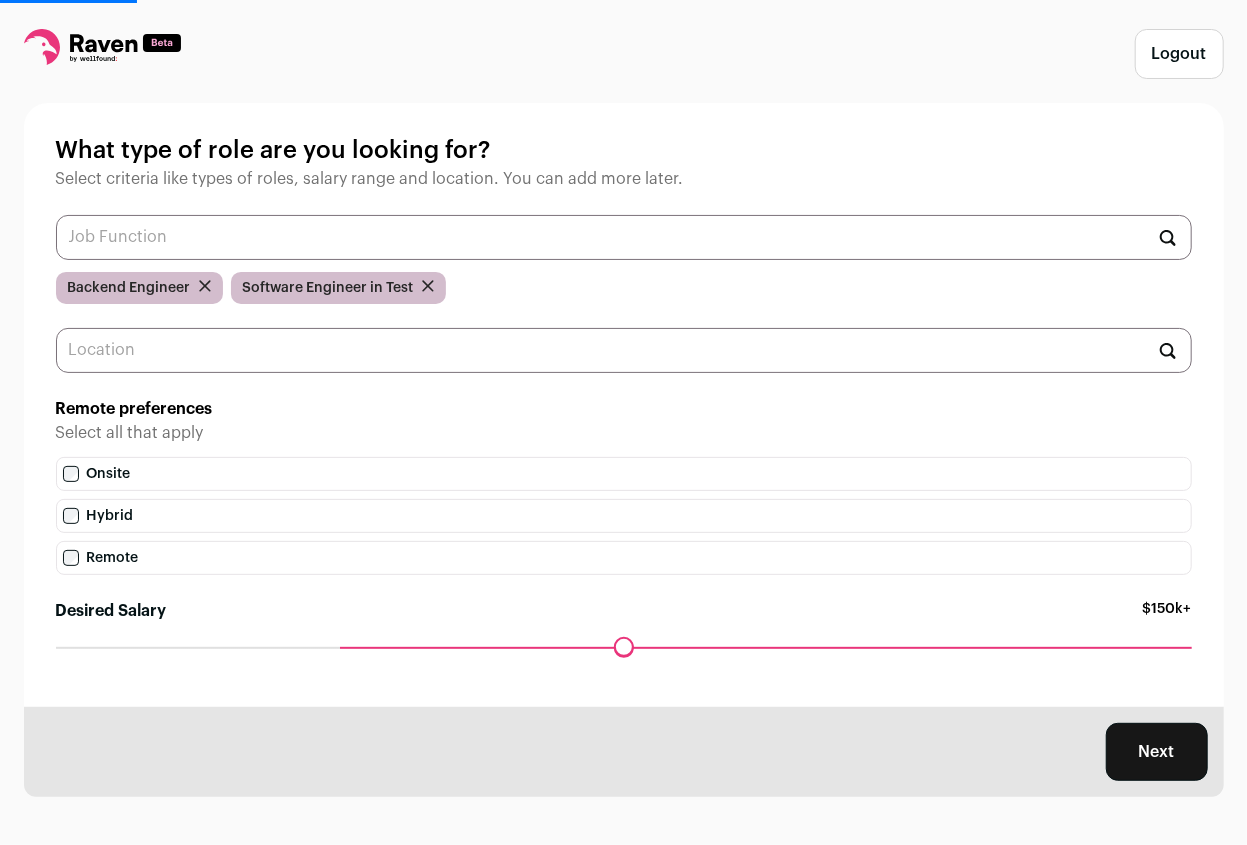 click on "Hybrid" at bounding box center (624, 516) 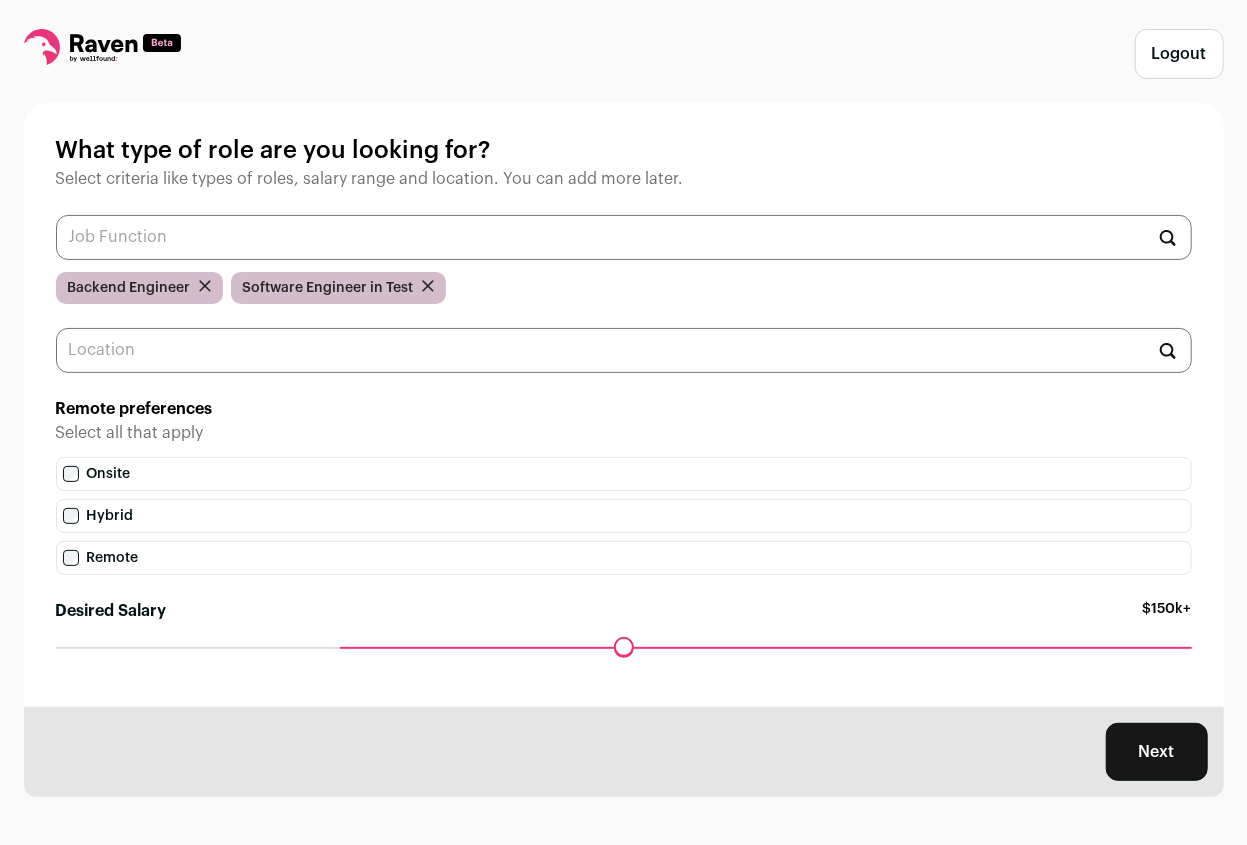 click at bounding box center [624, 350] 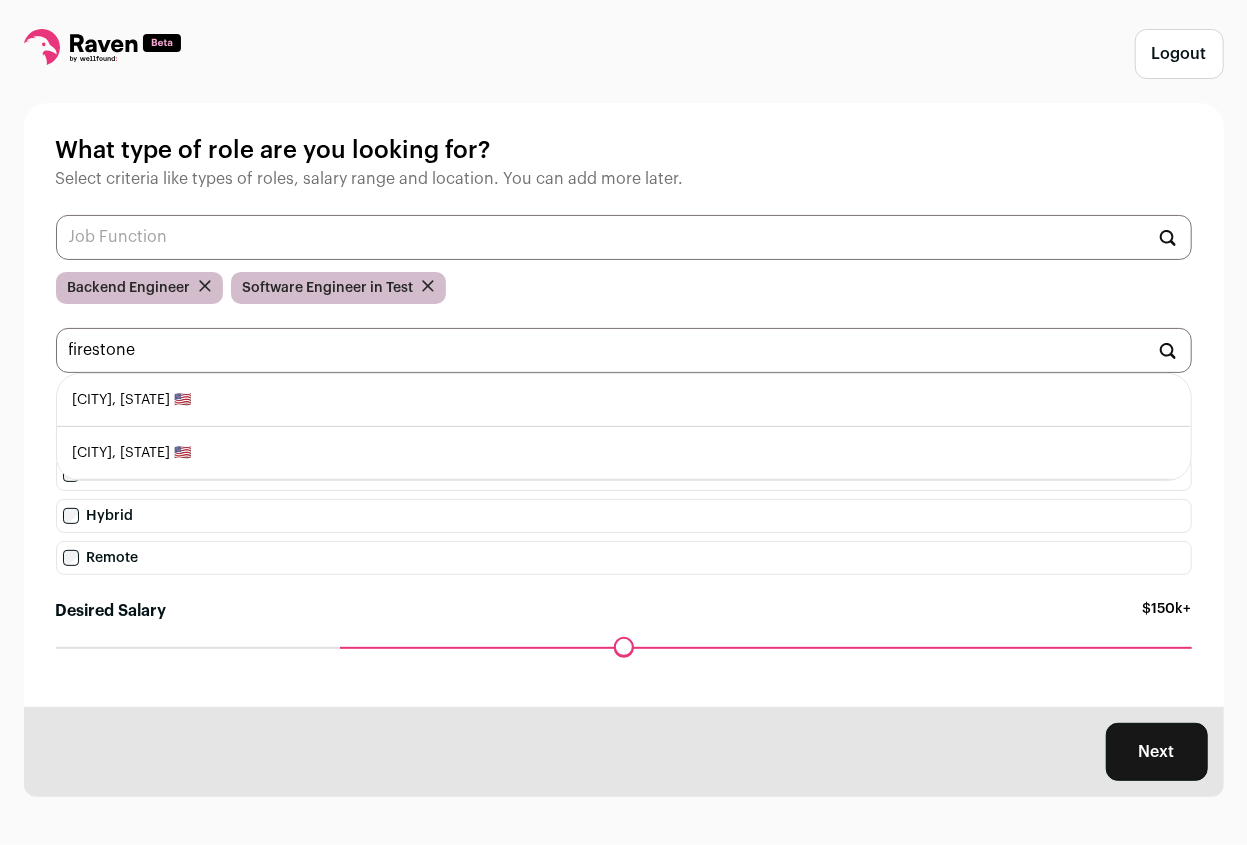 click on "Firestone, Colorado 🇺🇸" at bounding box center [624, 453] 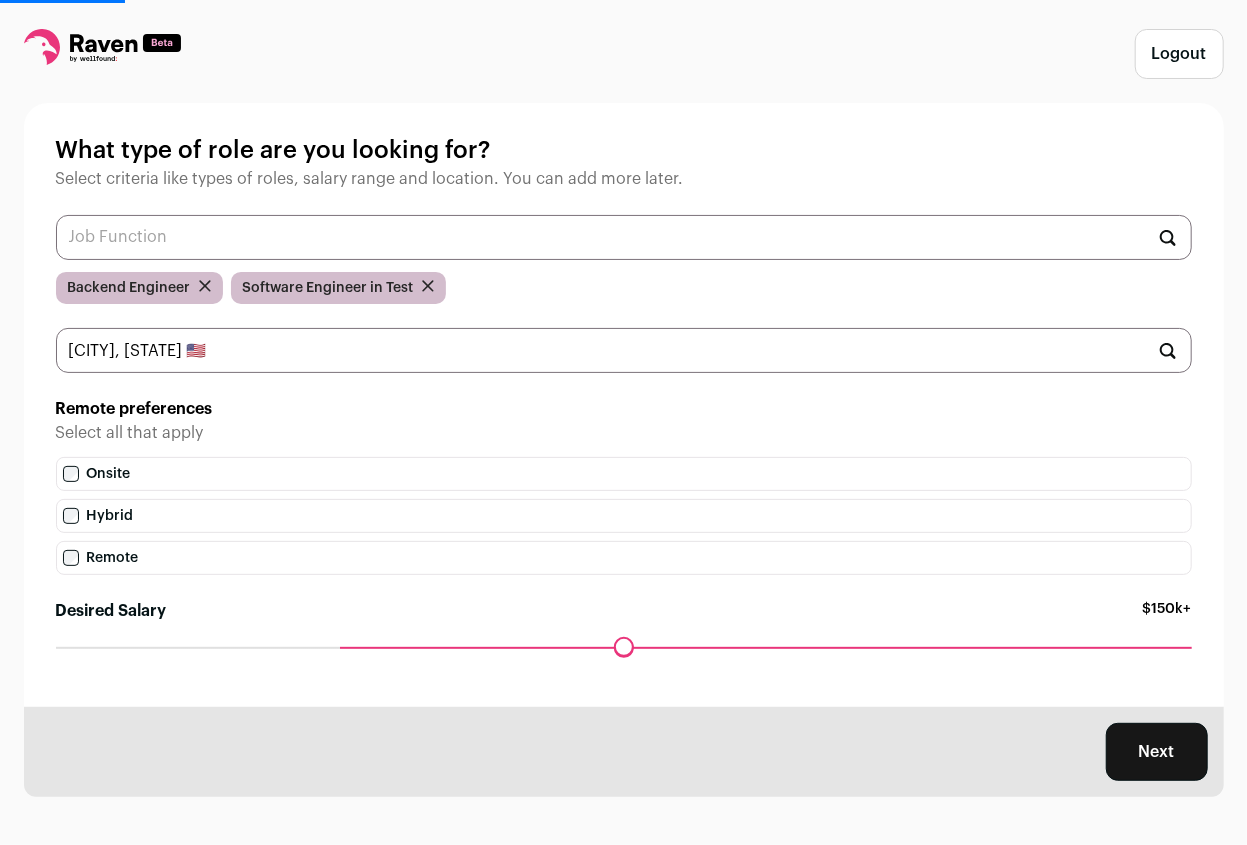 click on "Remote preferences" at bounding box center (624, 409) 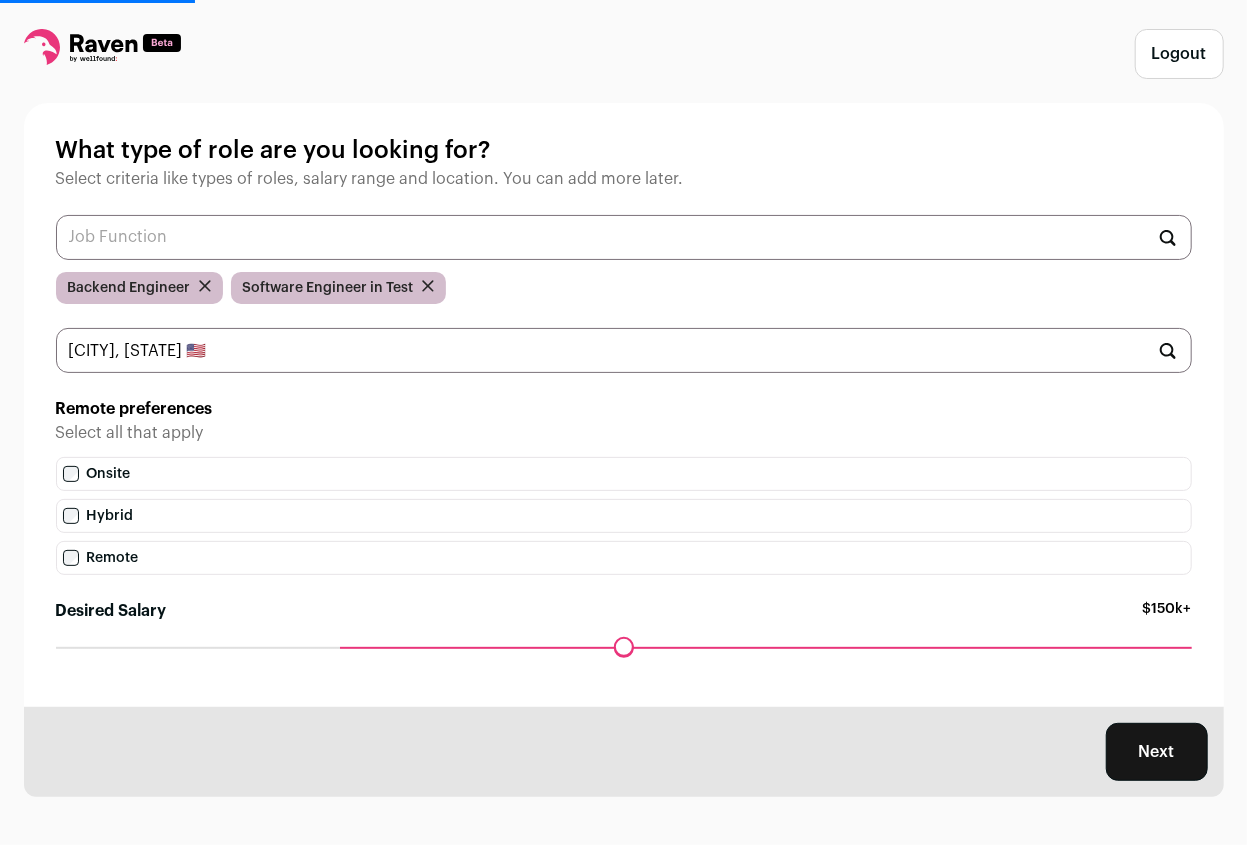 drag, startPoint x: 351, startPoint y: 652, endPoint x: 393, endPoint y: 659, distance: 42.579338 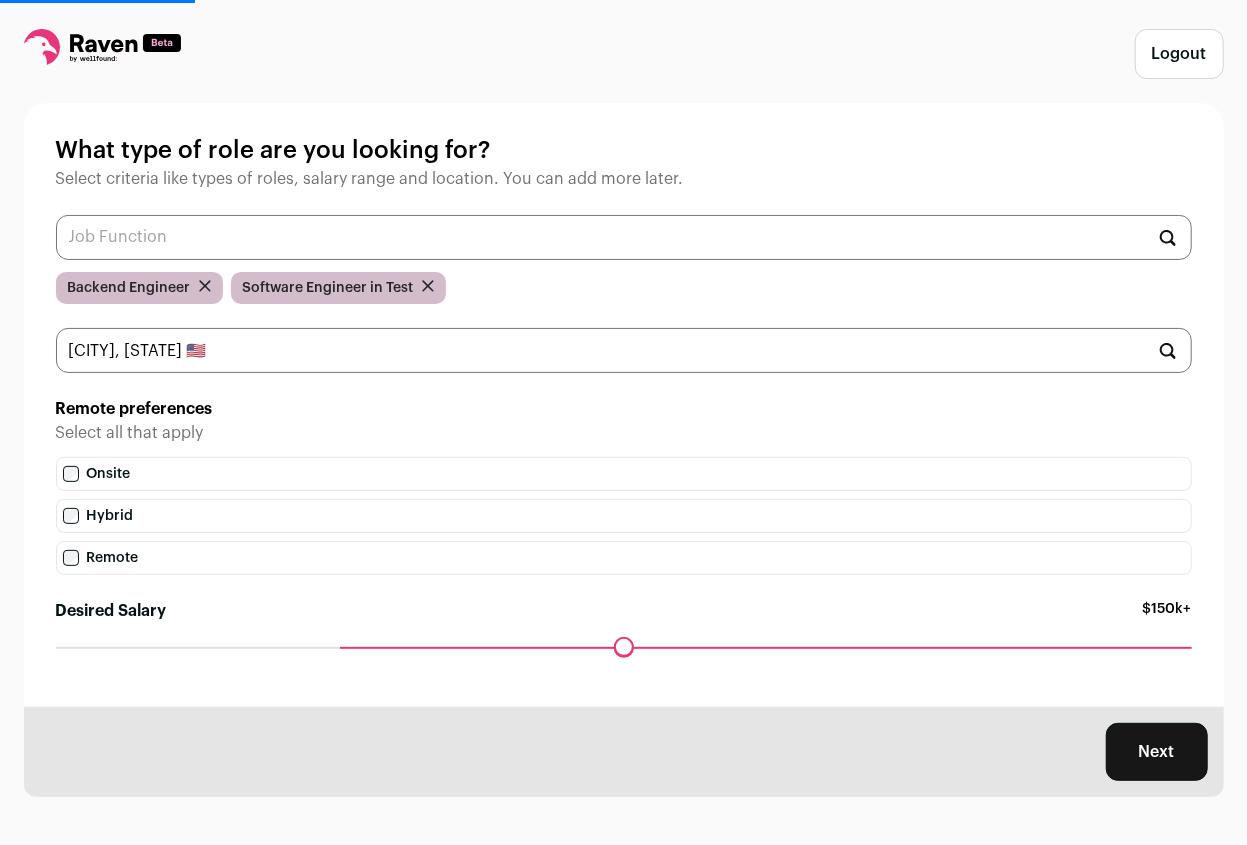 click on "Desired Salary" at bounding box center [624, 647] 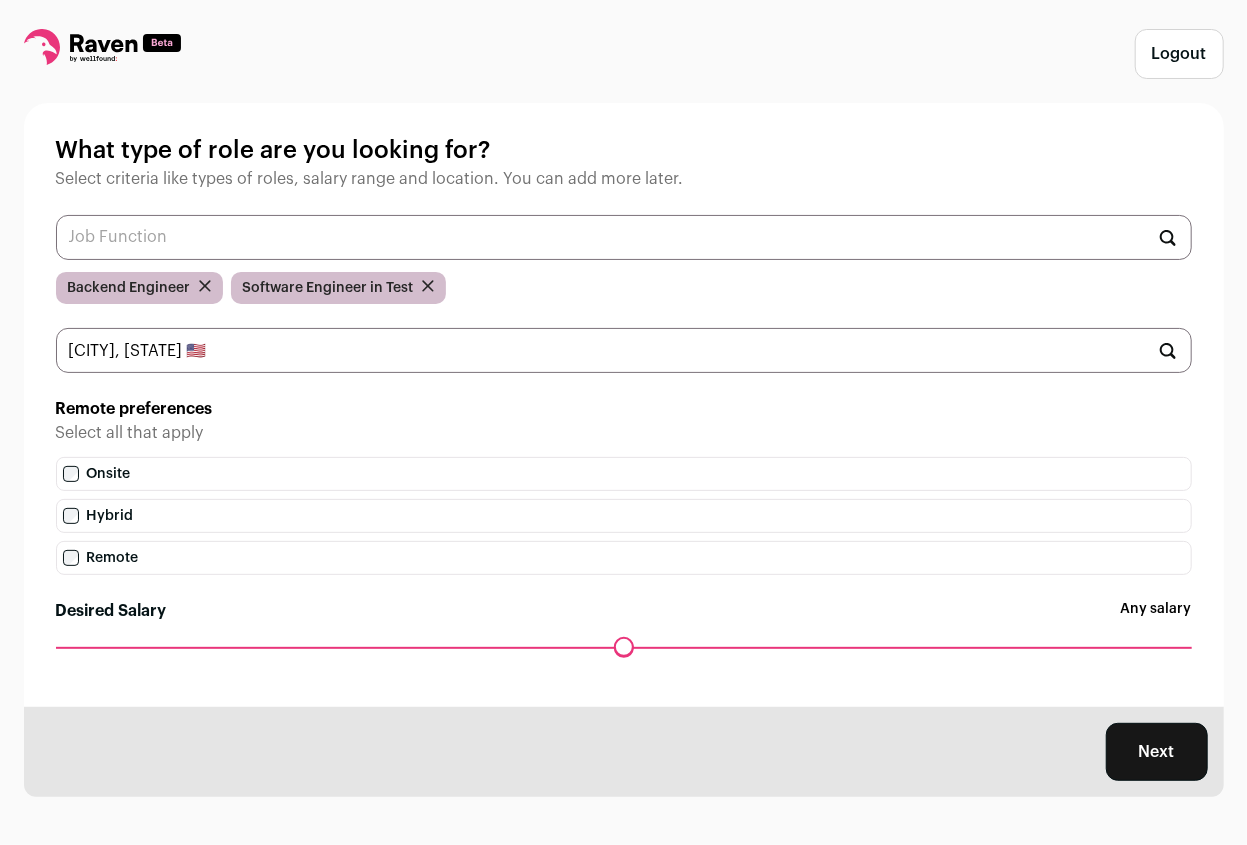 drag, startPoint x: 398, startPoint y: 649, endPoint x: 53, endPoint y: 647, distance: 345.0058 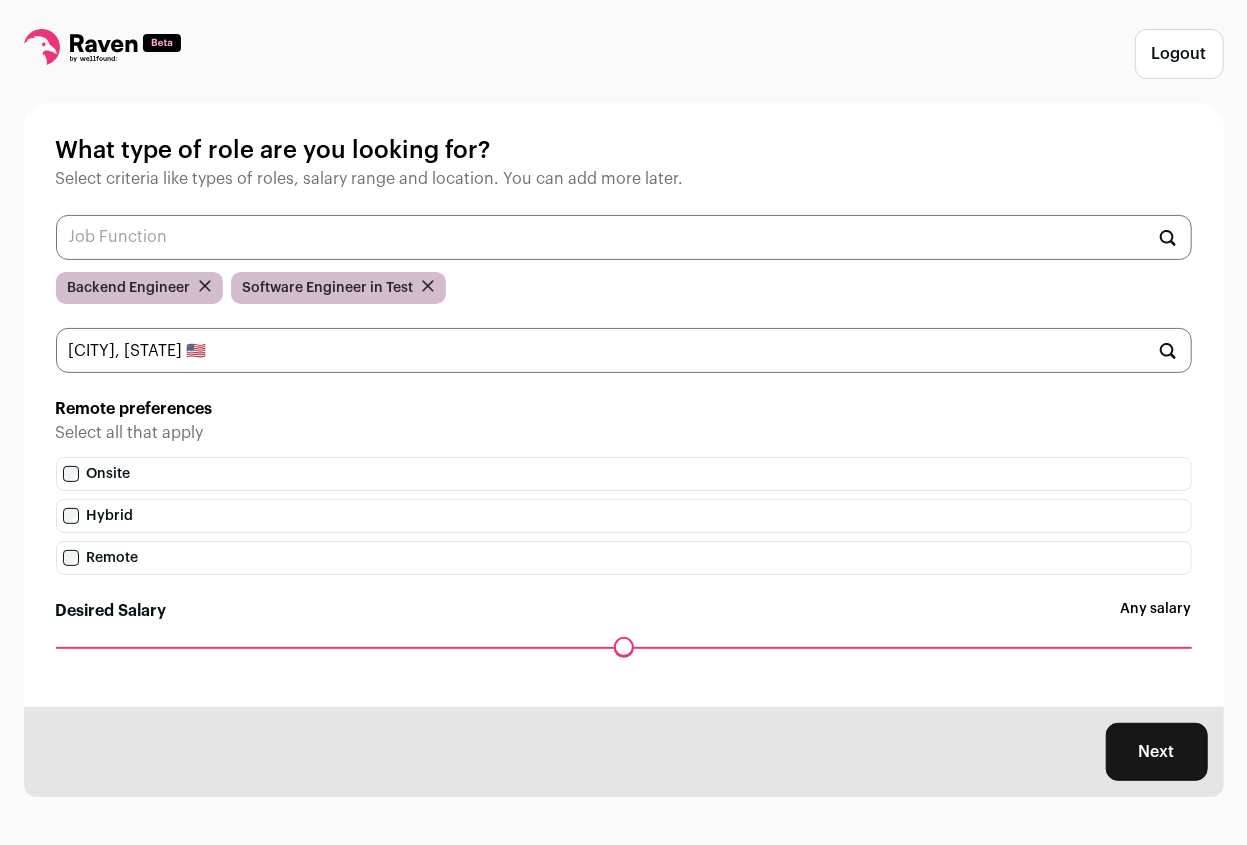 click on "Desired Salary" at bounding box center [624, 647] 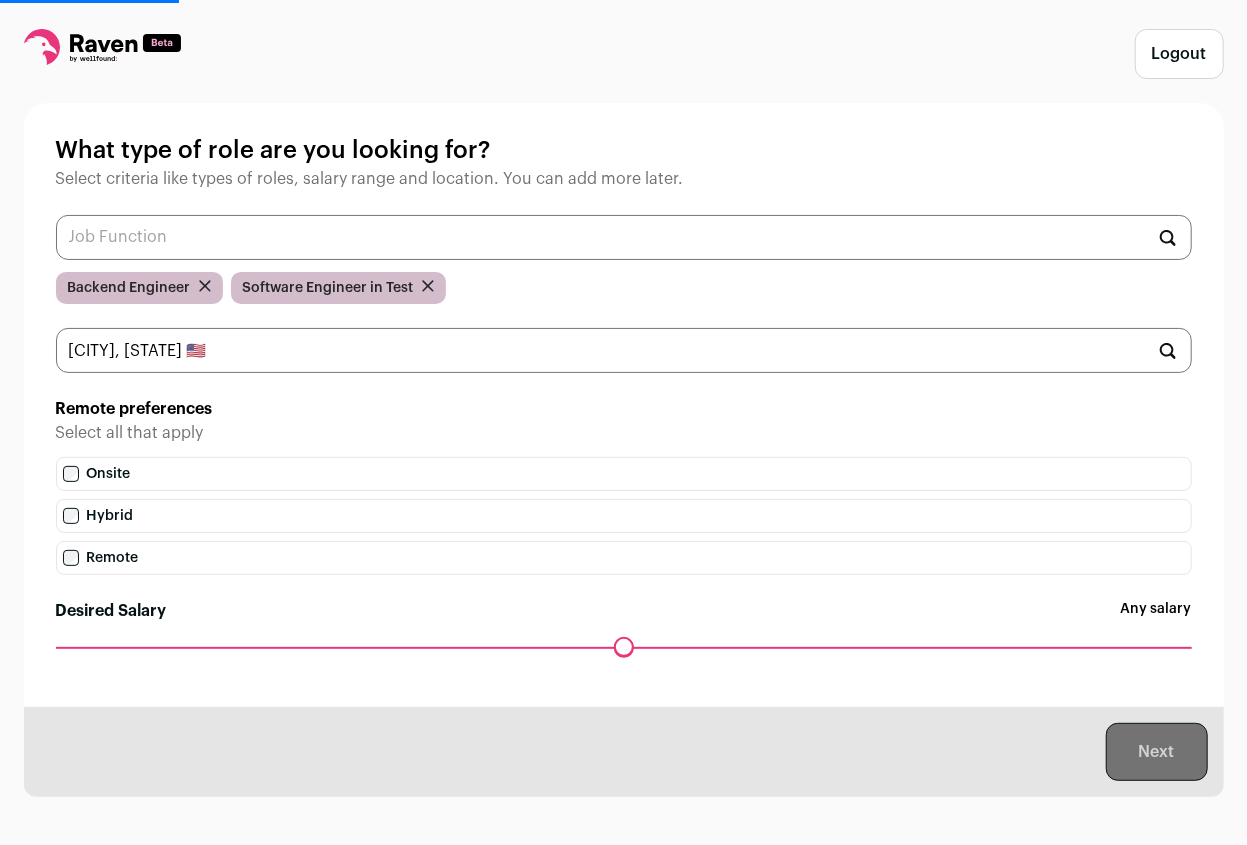 scroll, scrollTop: 0, scrollLeft: 0, axis: both 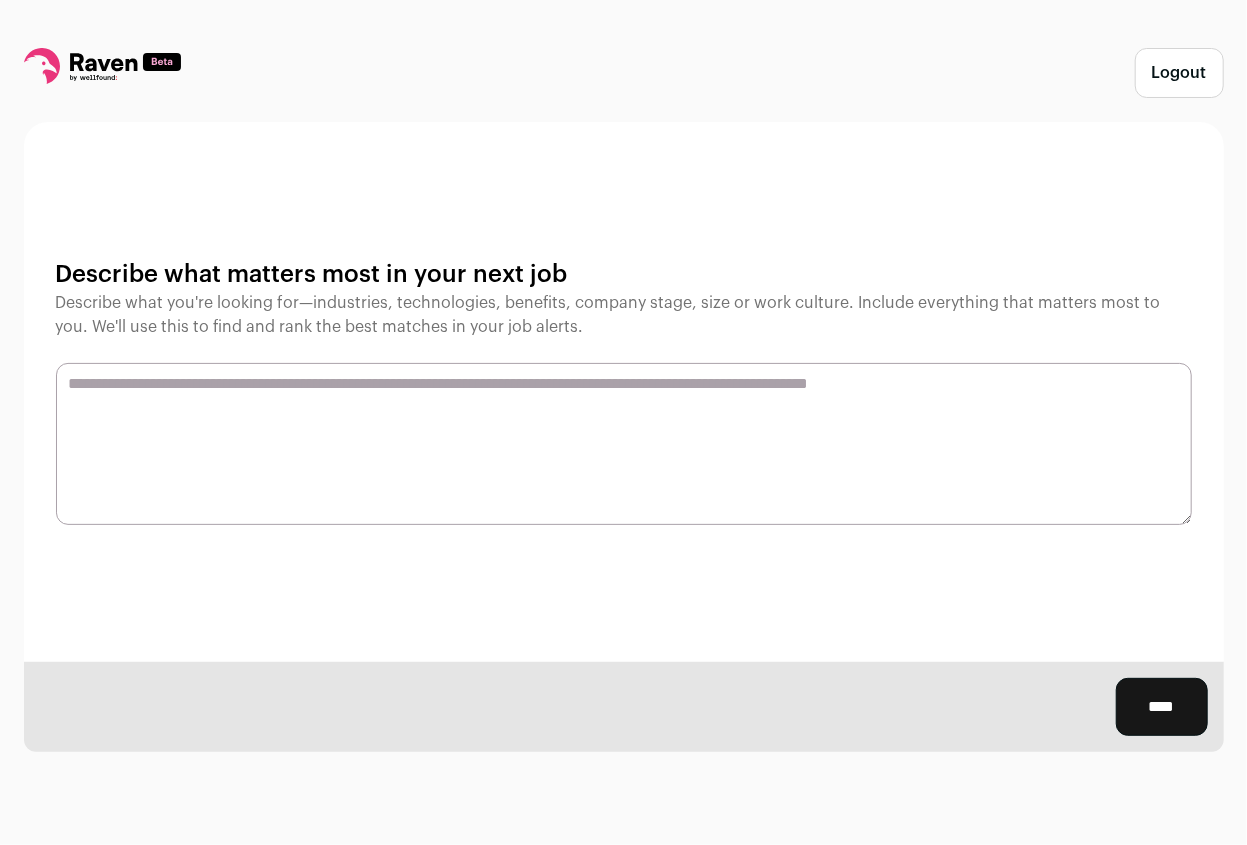 click on "Describe what you're looking for—industries, technologies, benefits, company stage, size or work culture. Include everything that matters most to you. We'll use this to find and rank the best matches in your job alerts." at bounding box center [624, 315] 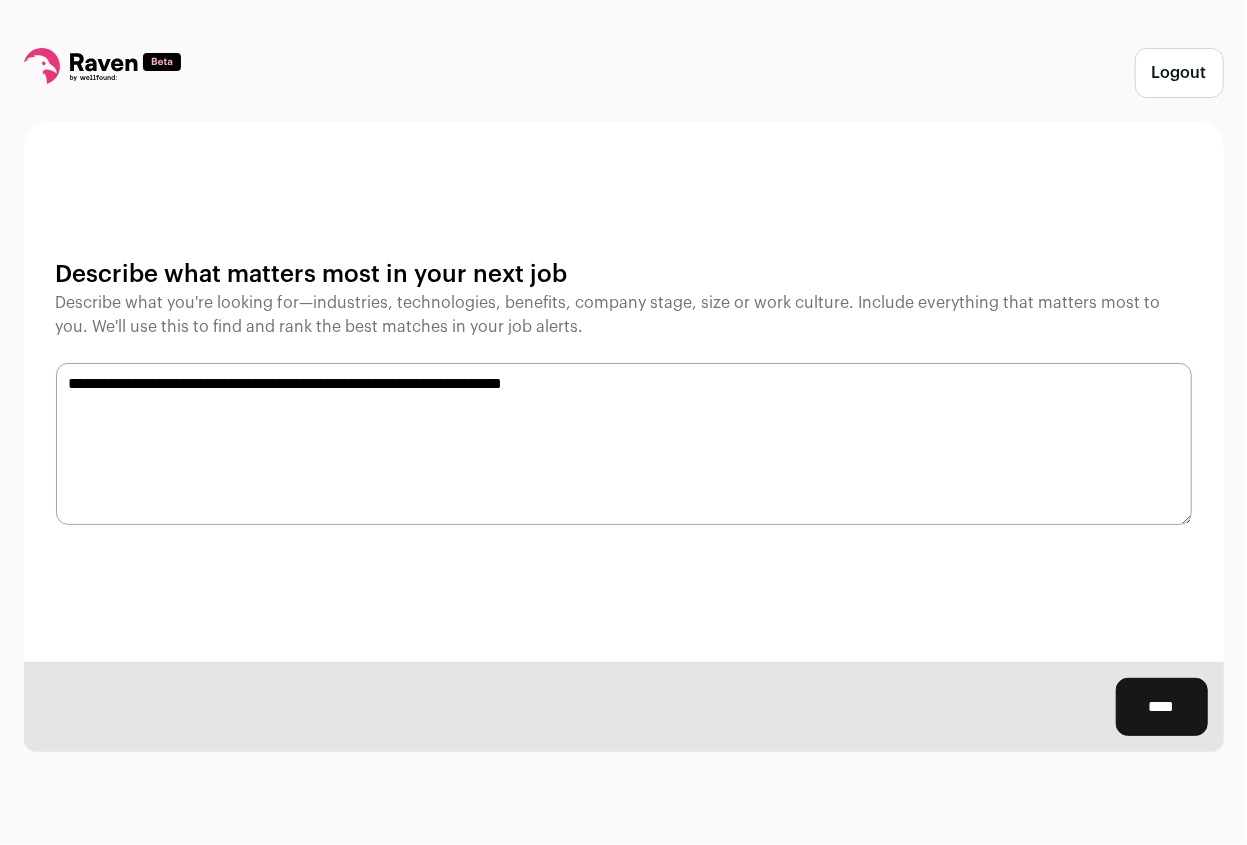 click on "**********" at bounding box center (624, 444) 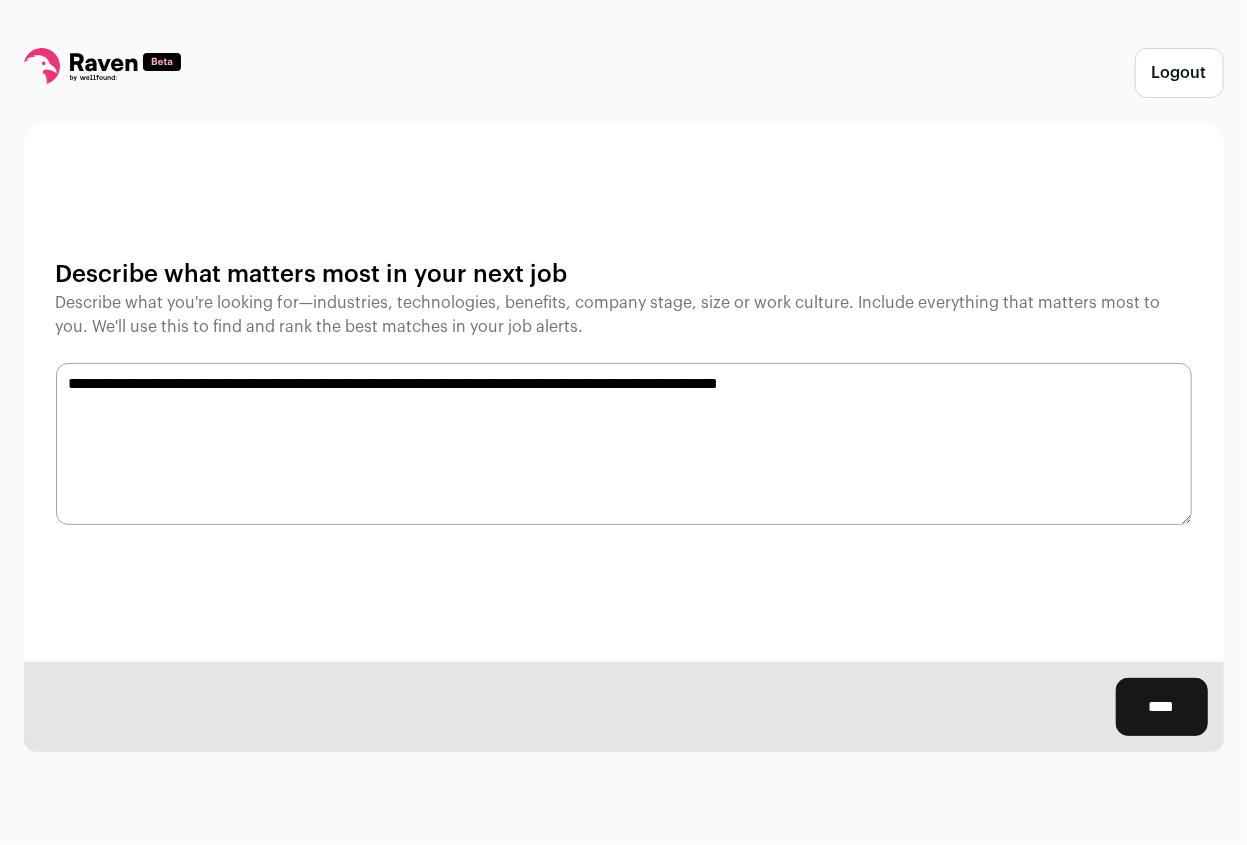 type on "**********" 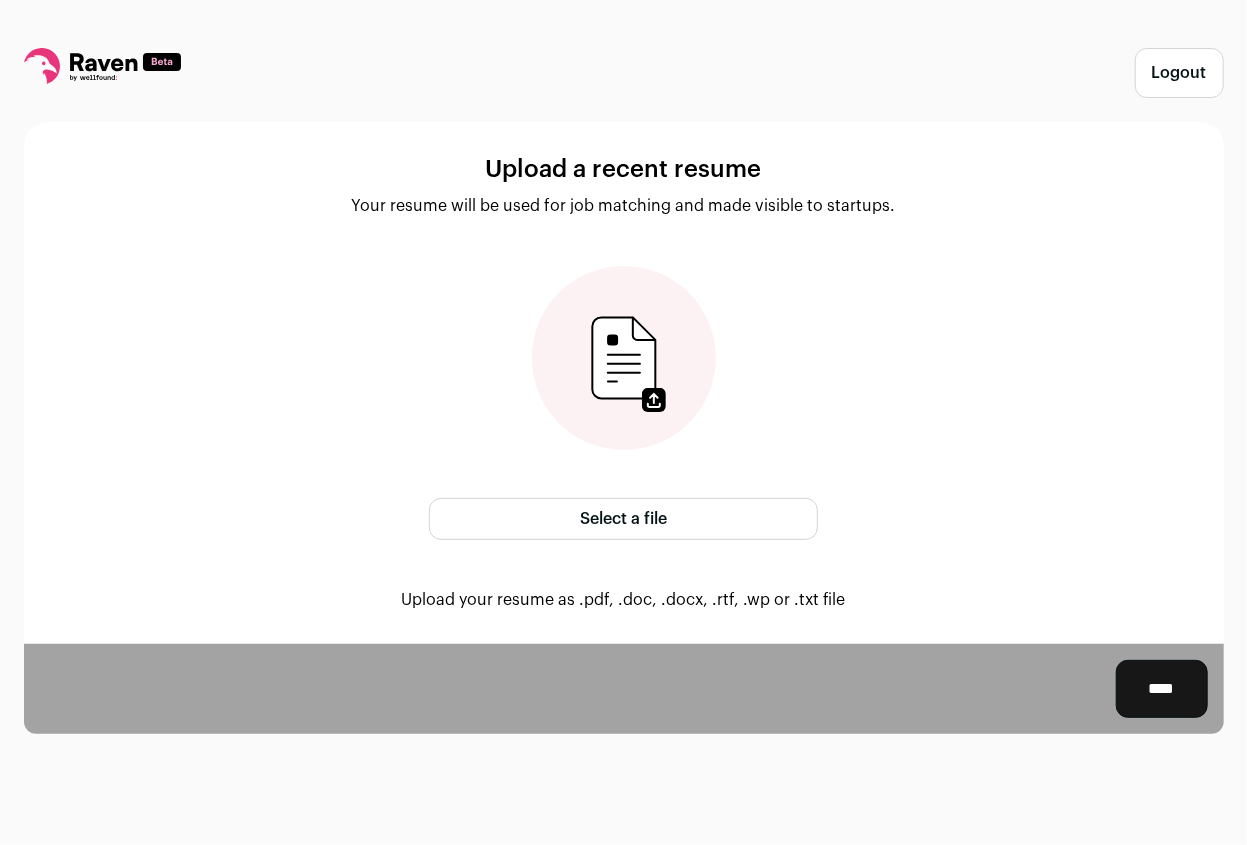 click on "Select a file" at bounding box center (623, 519) 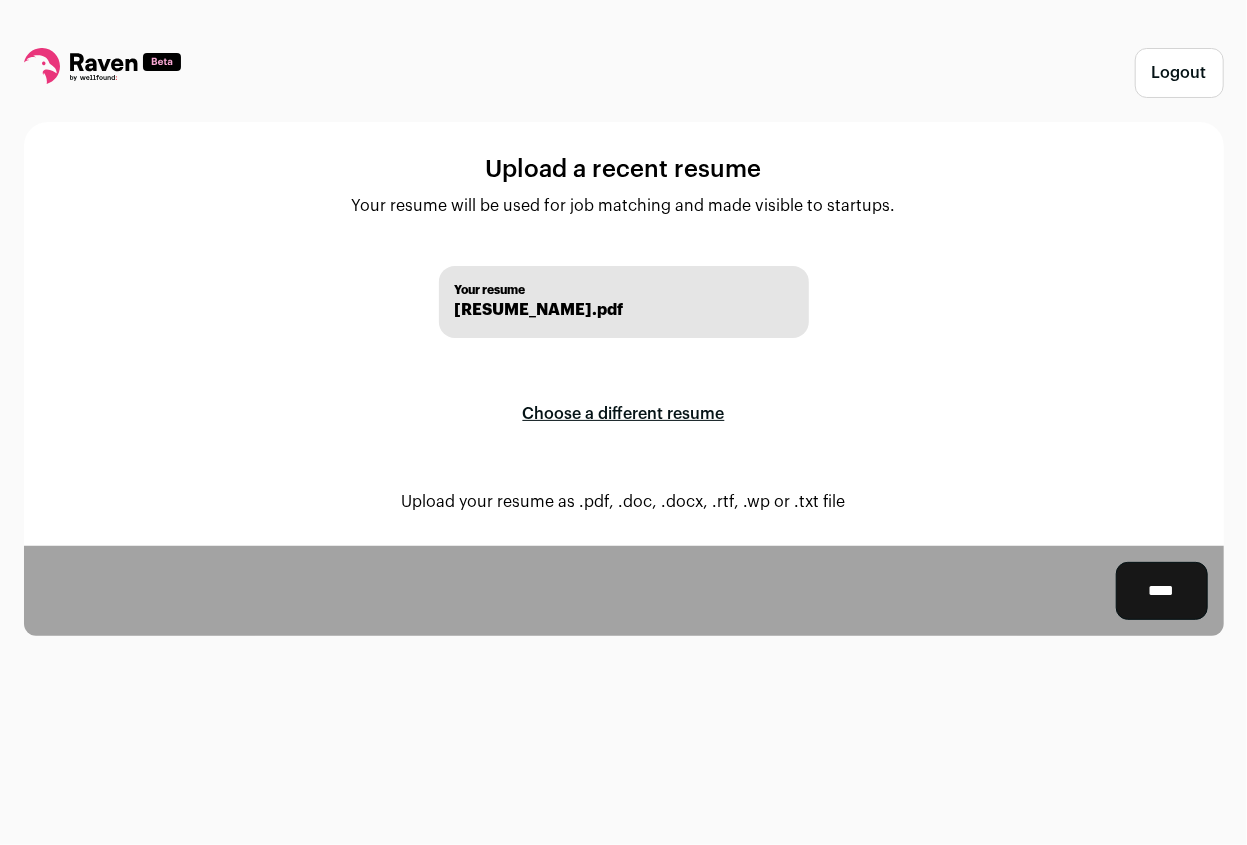 click on "****" at bounding box center [1162, 591] 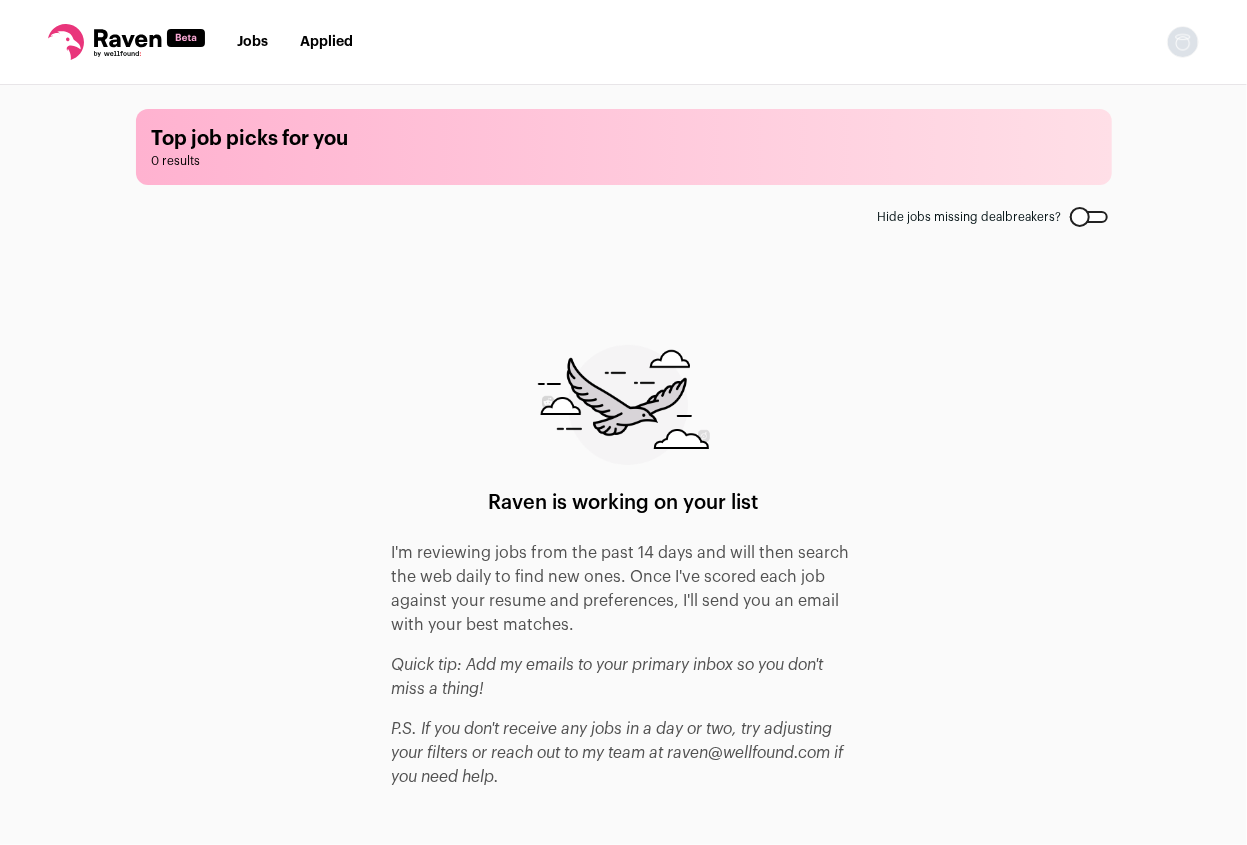 click at bounding box center [1089, 217] 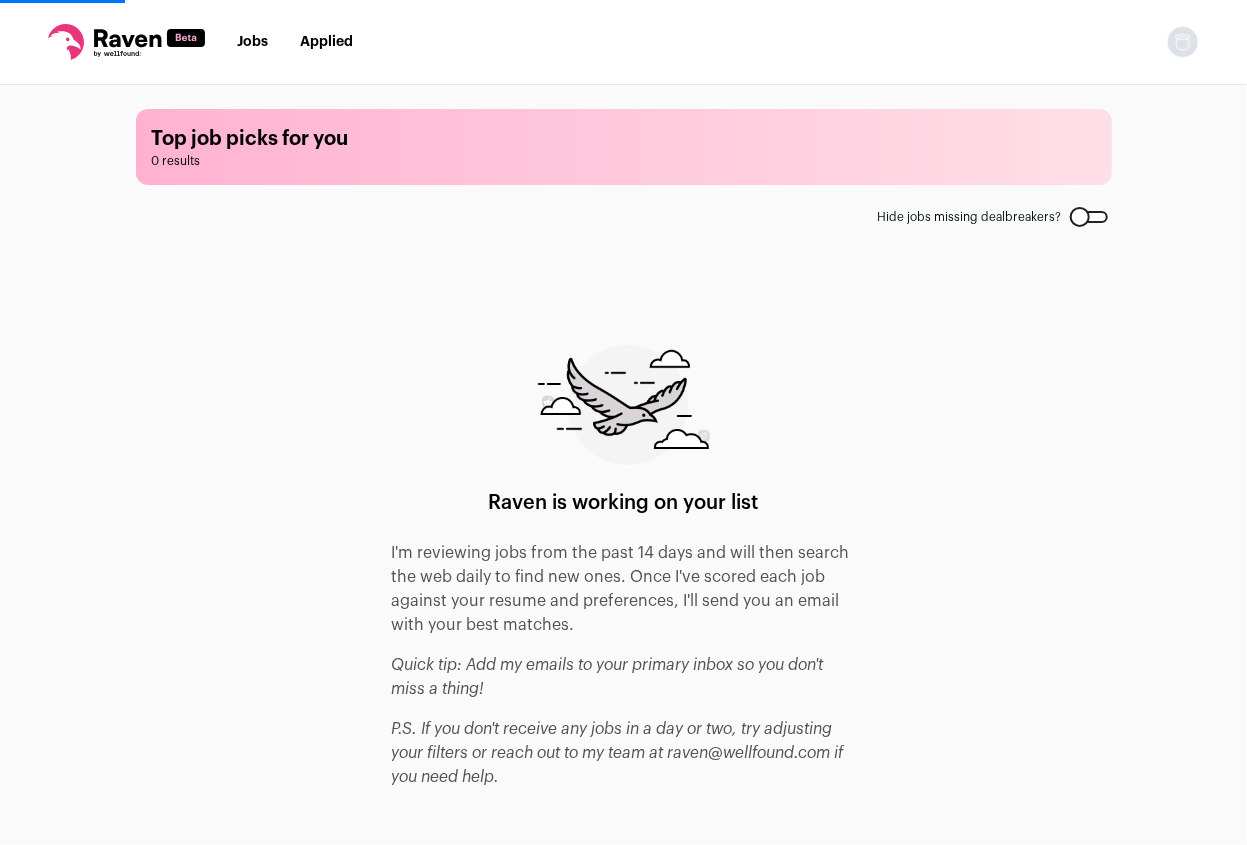 click at bounding box center (1089, 217) 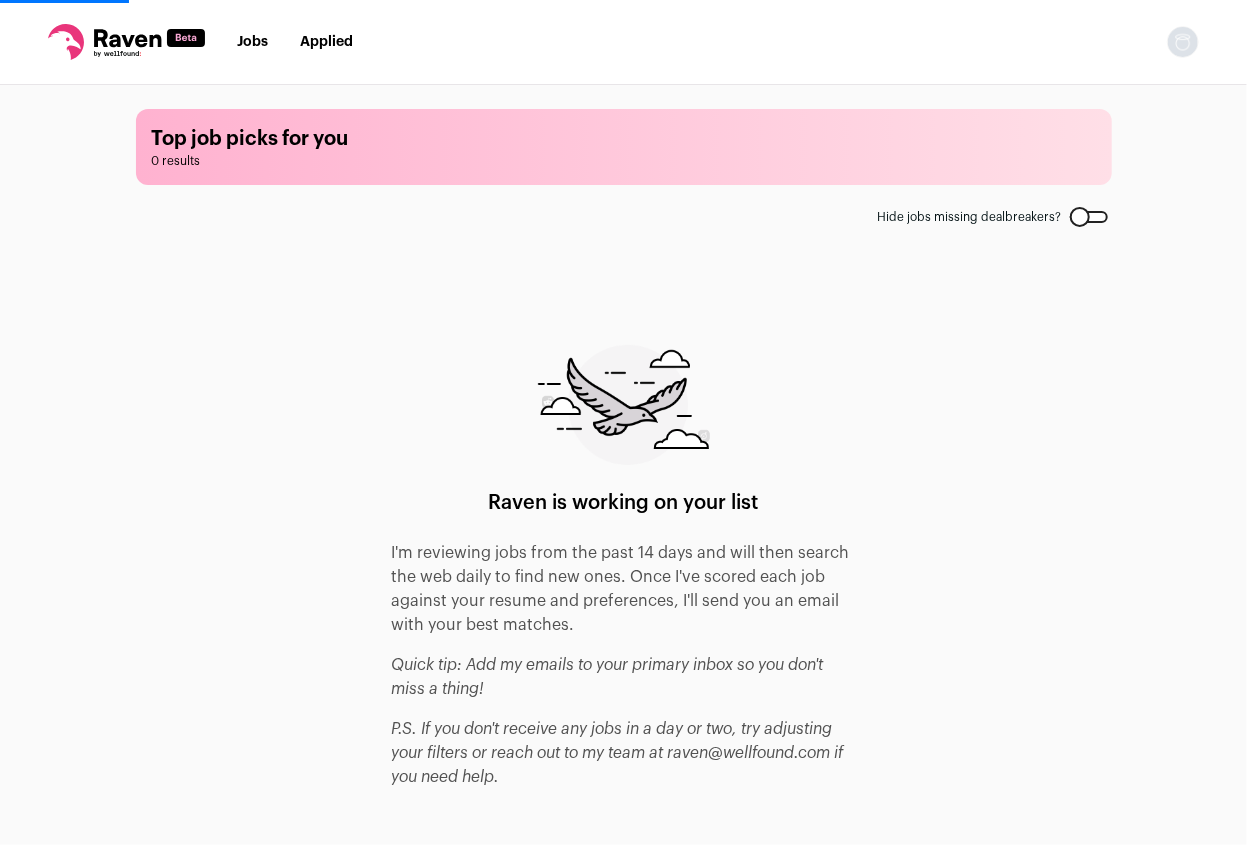 click at bounding box center (624, 405) 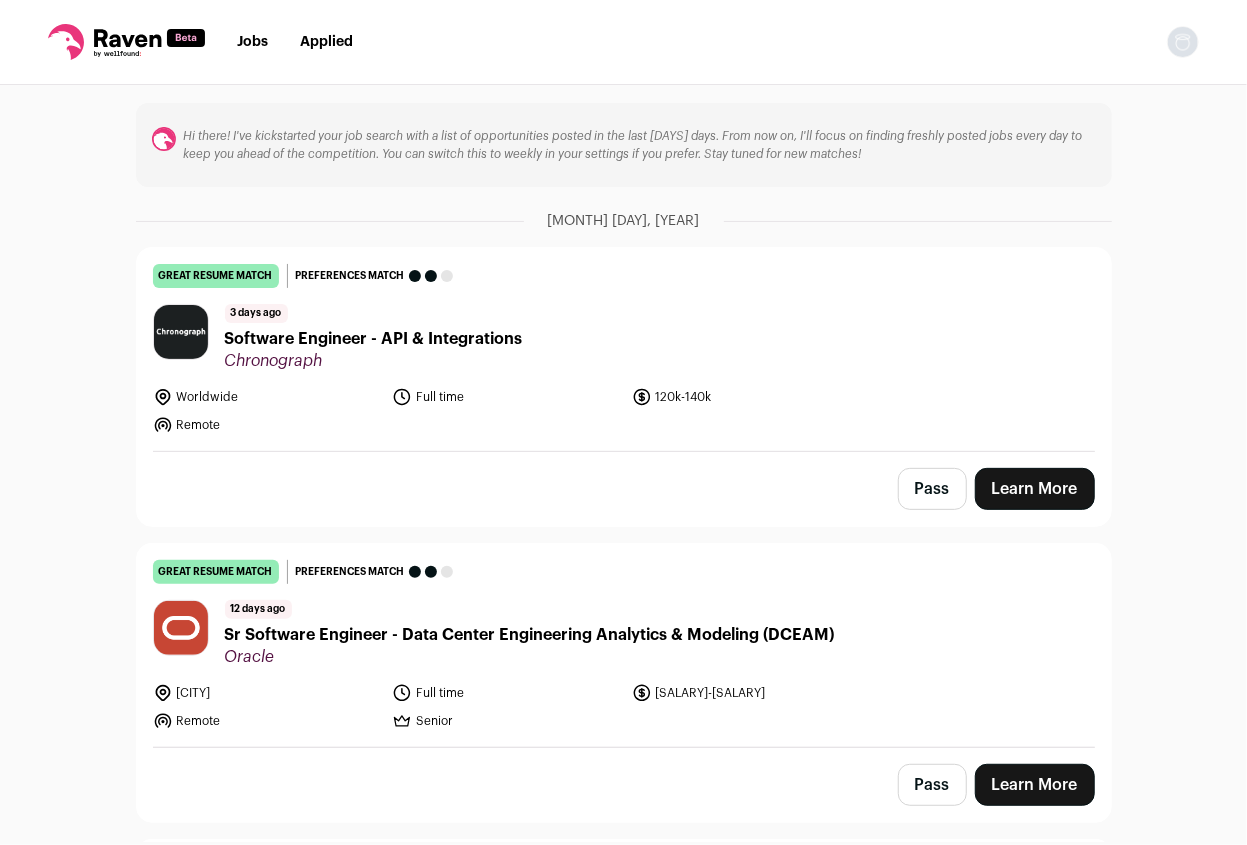 scroll, scrollTop: 149, scrollLeft: 0, axis: vertical 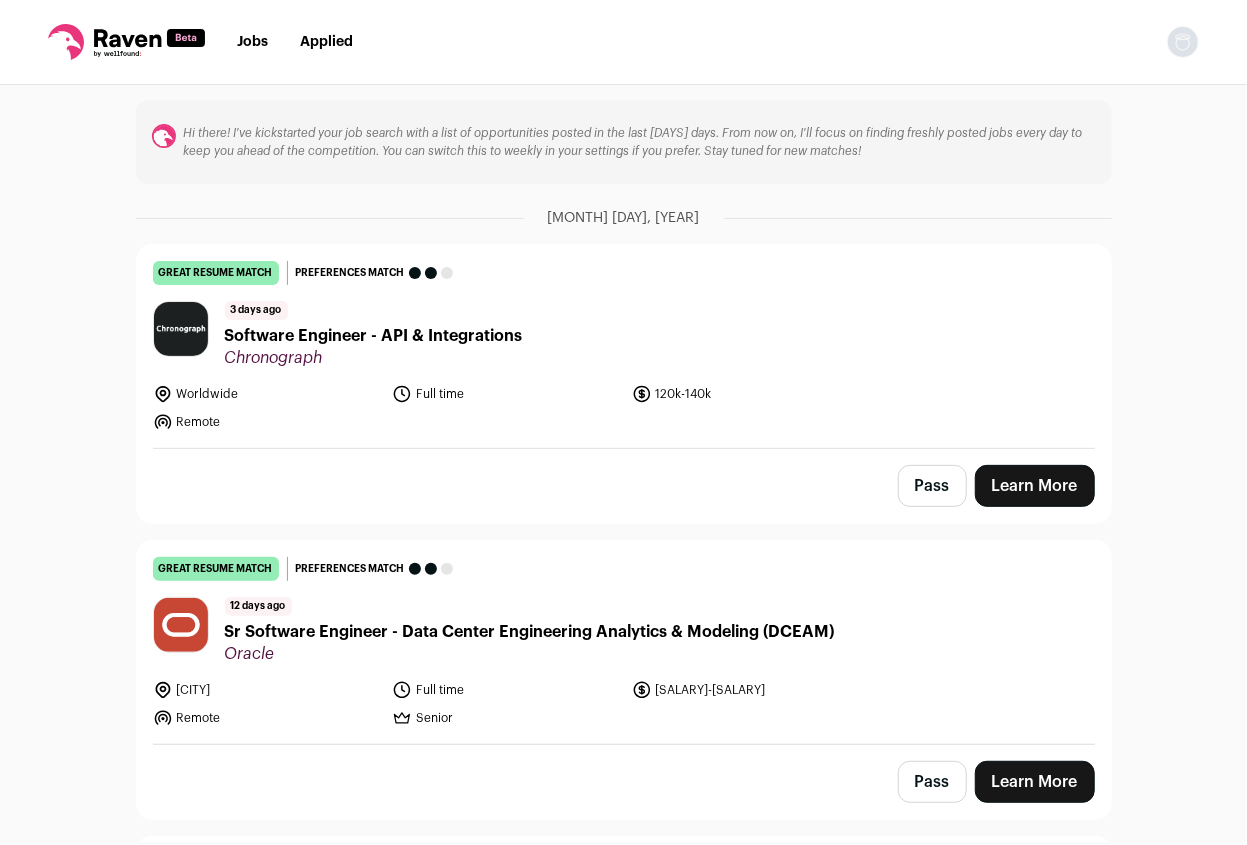click on "[MONTH] [DAY], [YEAR]" at bounding box center (624, 218) 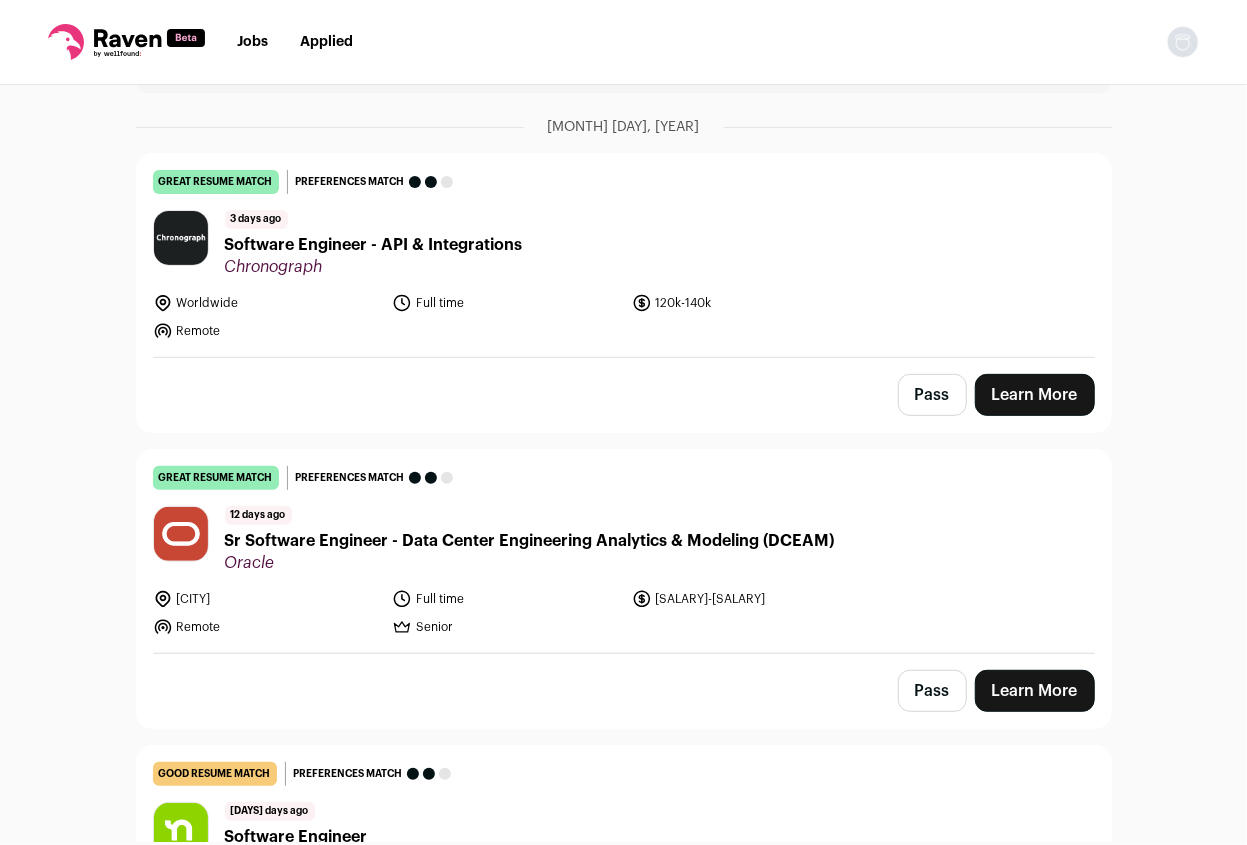scroll, scrollTop: 241, scrollLeft: 0, axis: vertical 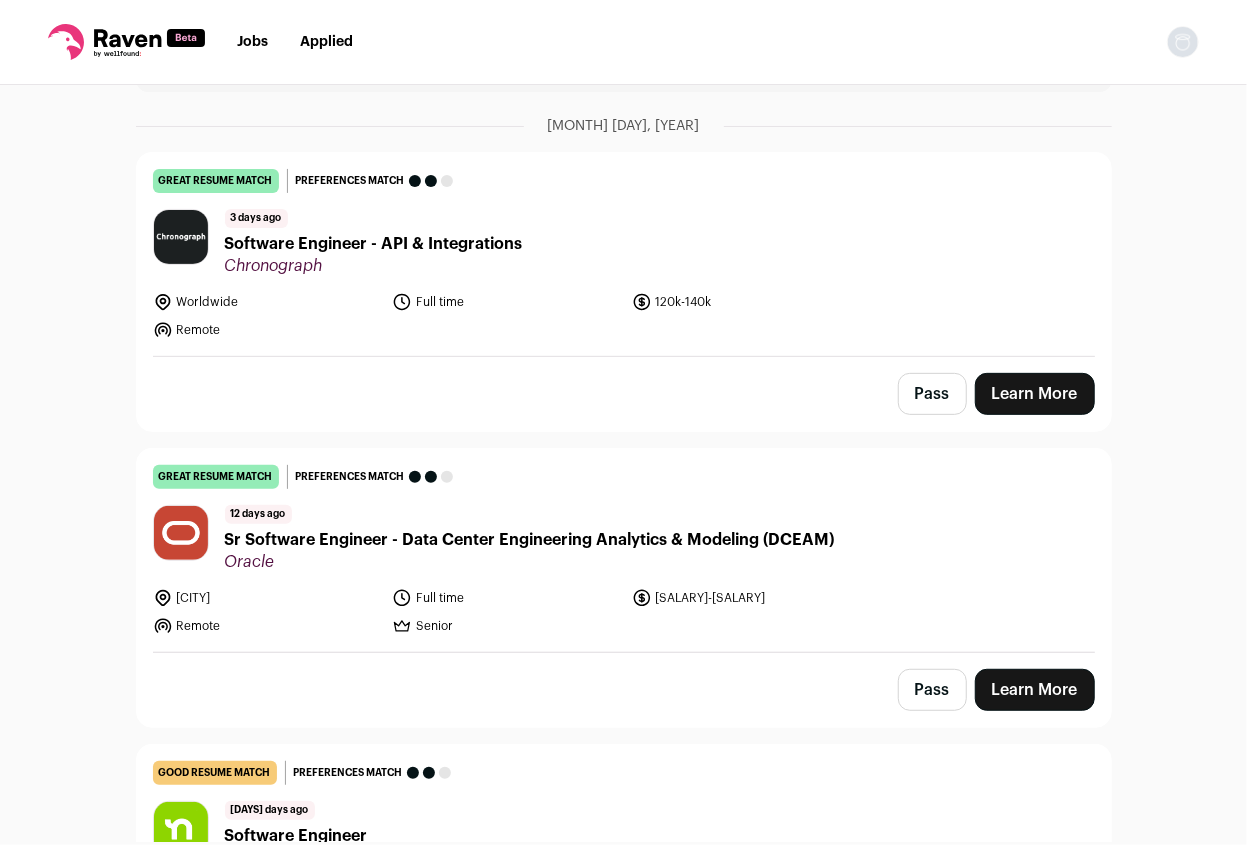 click on "Software Engineer - API & Integrations" at bounding box center [374, 244] 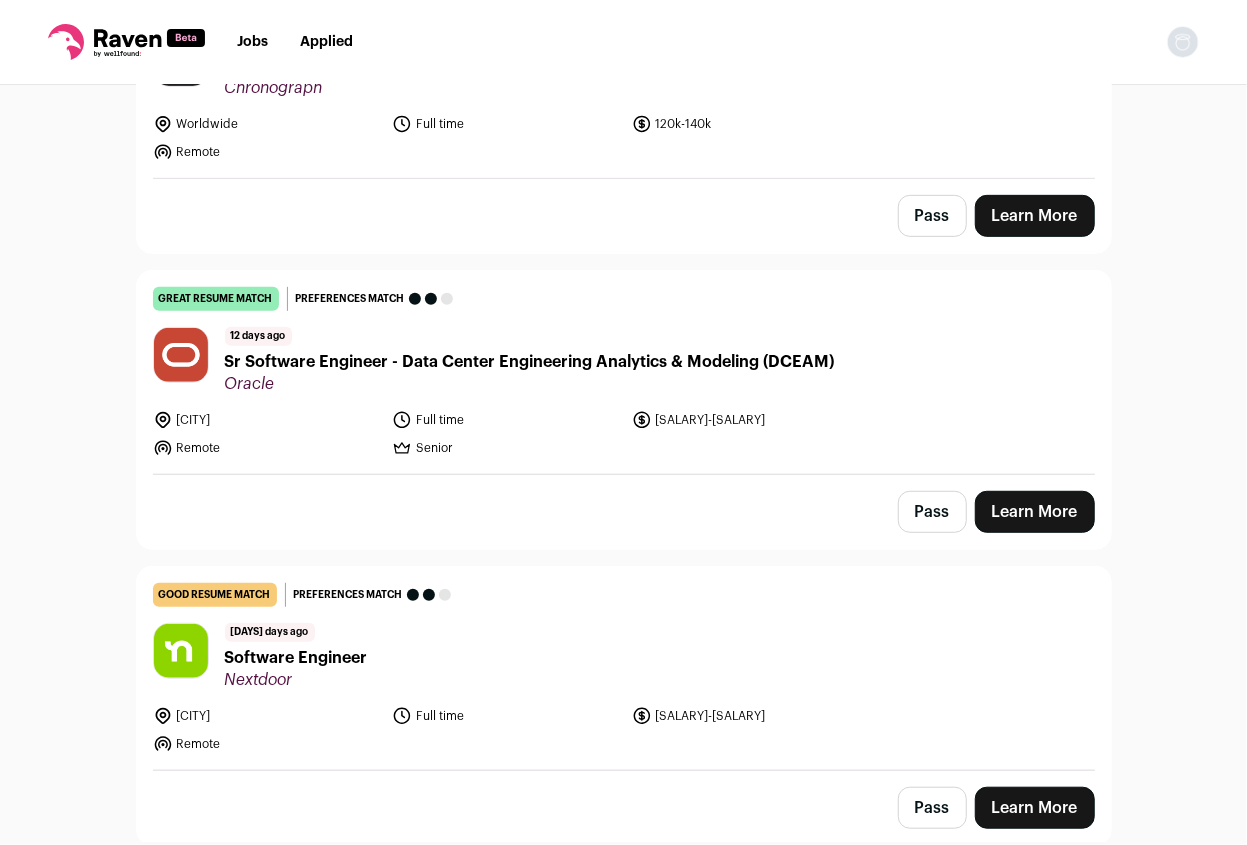 scroll, scrollTop: 0, scrollLeft: 0, axis: both 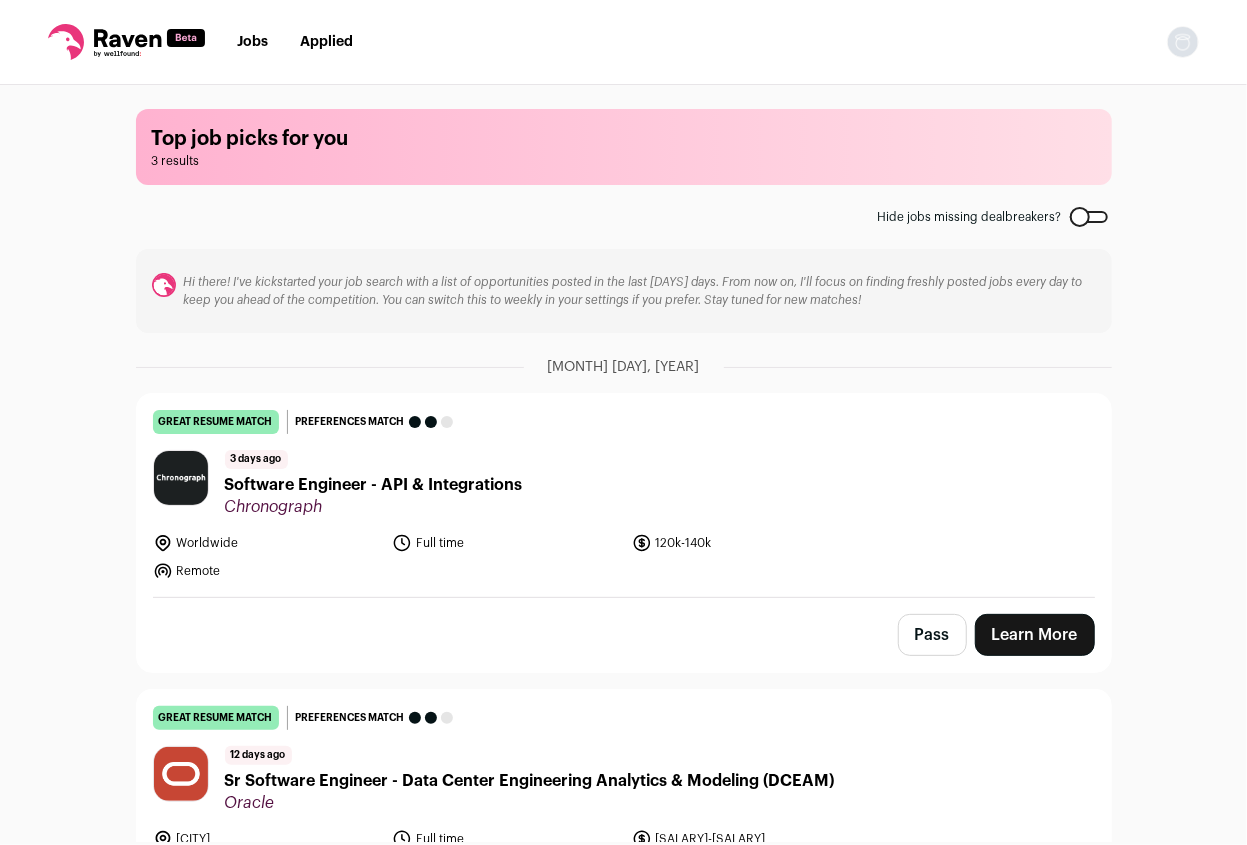 click at bounding box center [1183, 42] 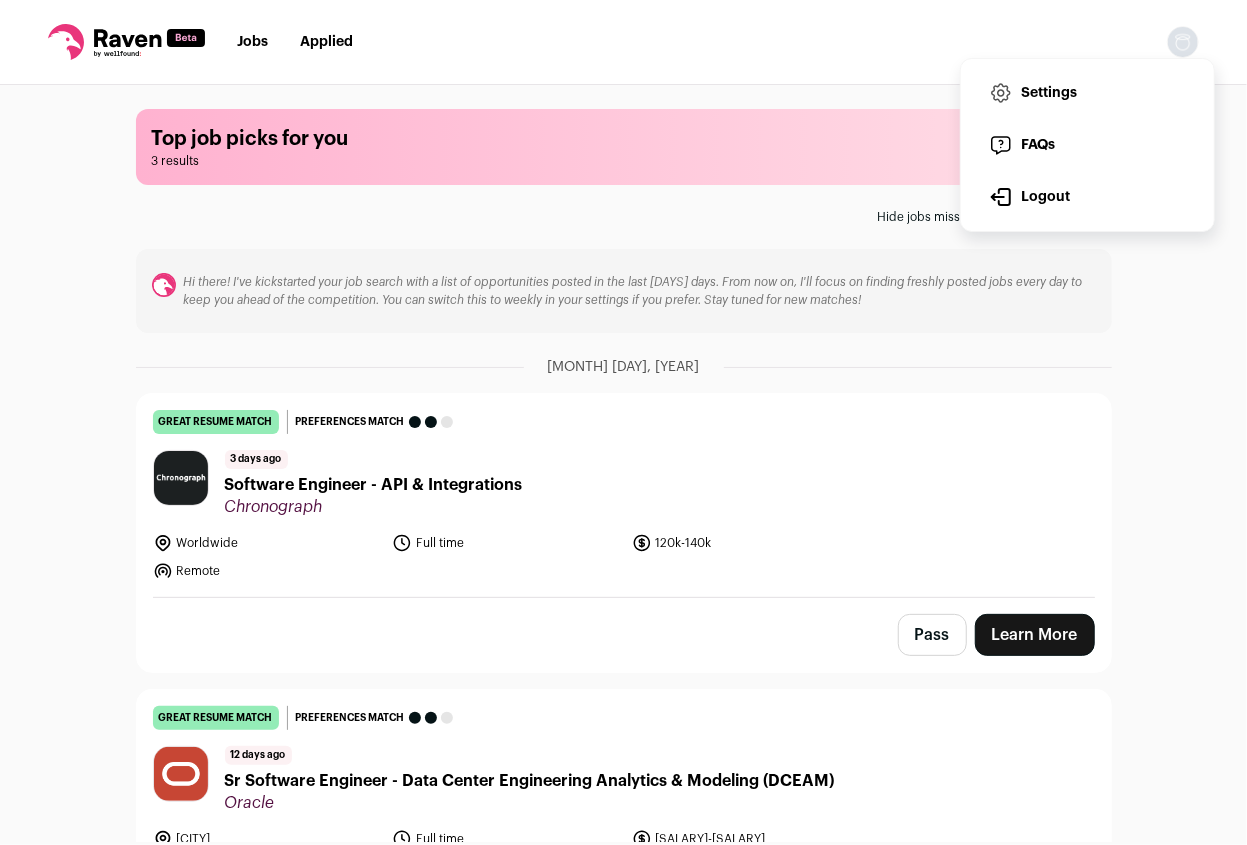 click on "Settings" at bounding box center (1087, 93) 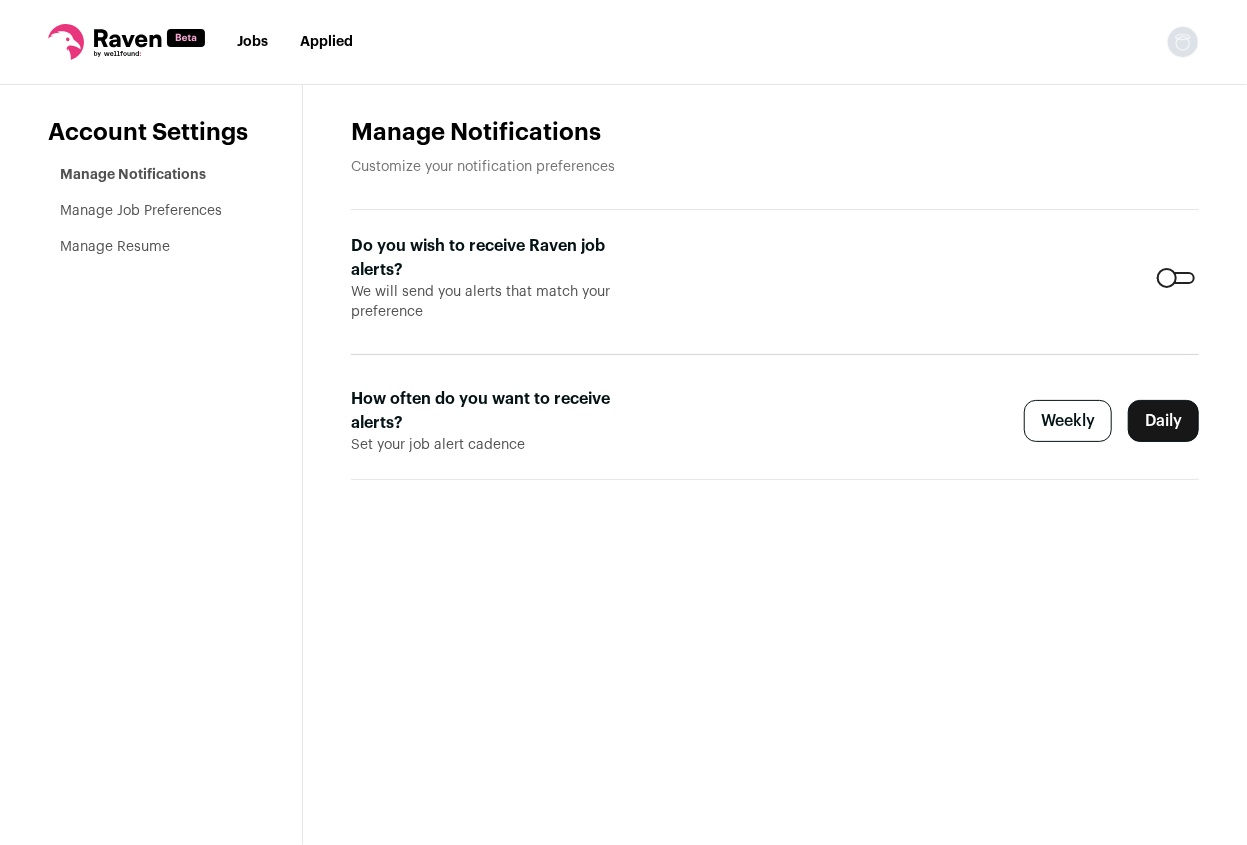 click on "Manage Job Preferences" at bounding box center [141, 211] 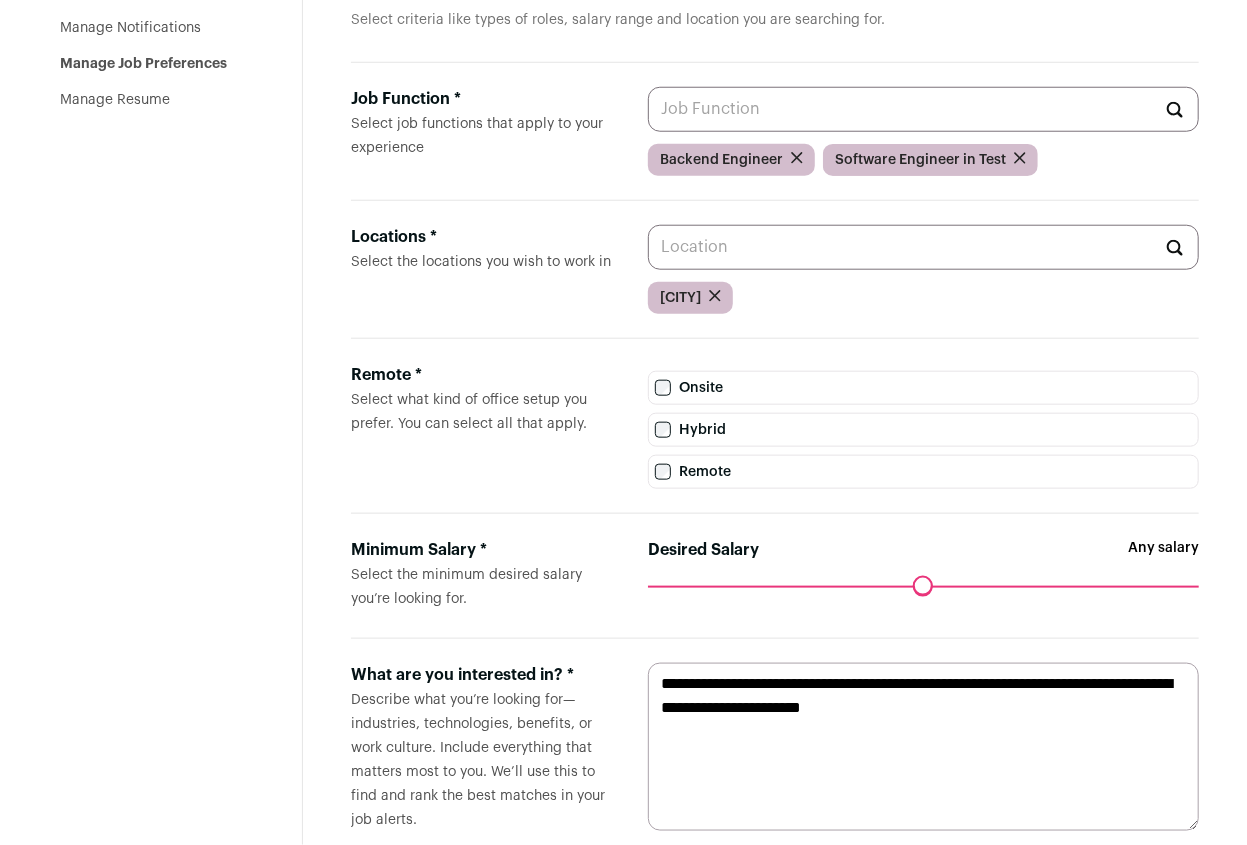 scroll, scrollTop: 193, scrollLeft: 0, axis: vertical 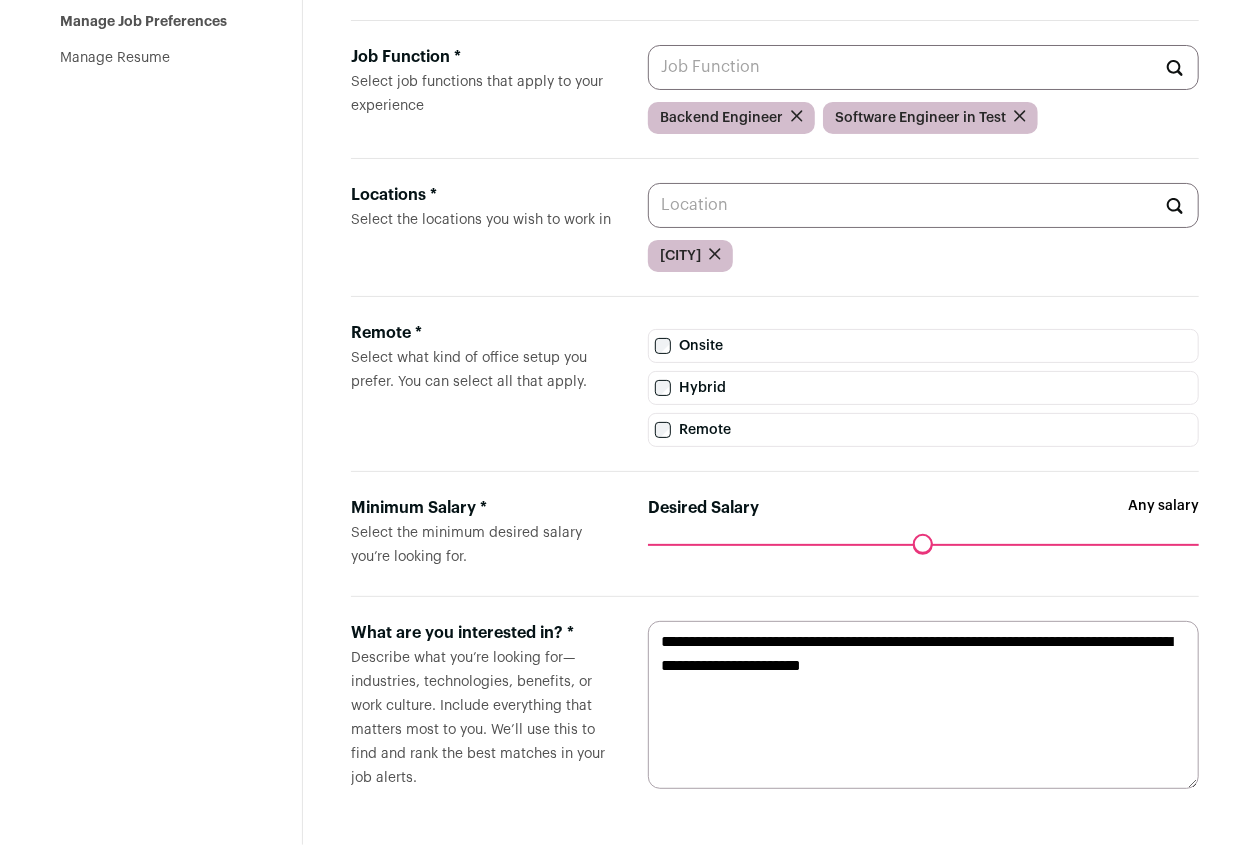 click on "**********" at bounding box center (923, 705) 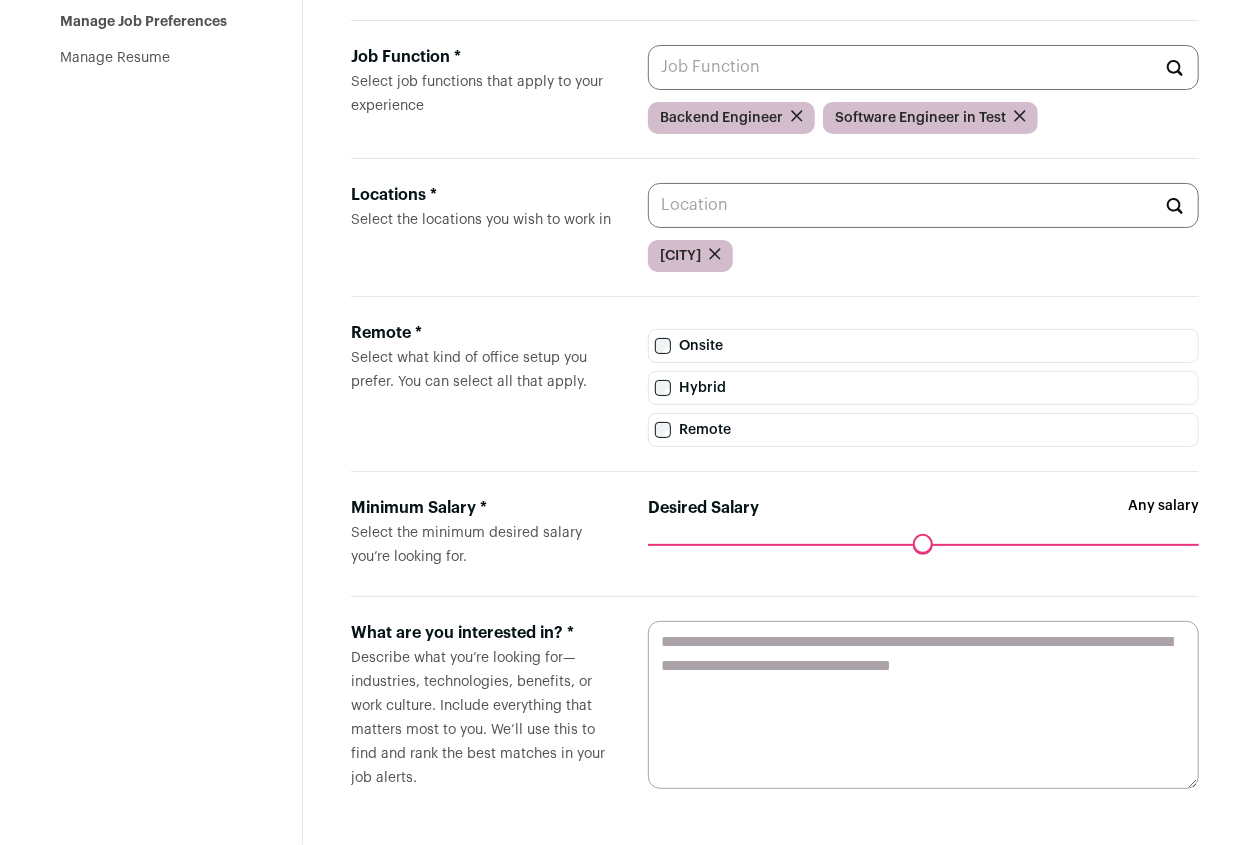 type 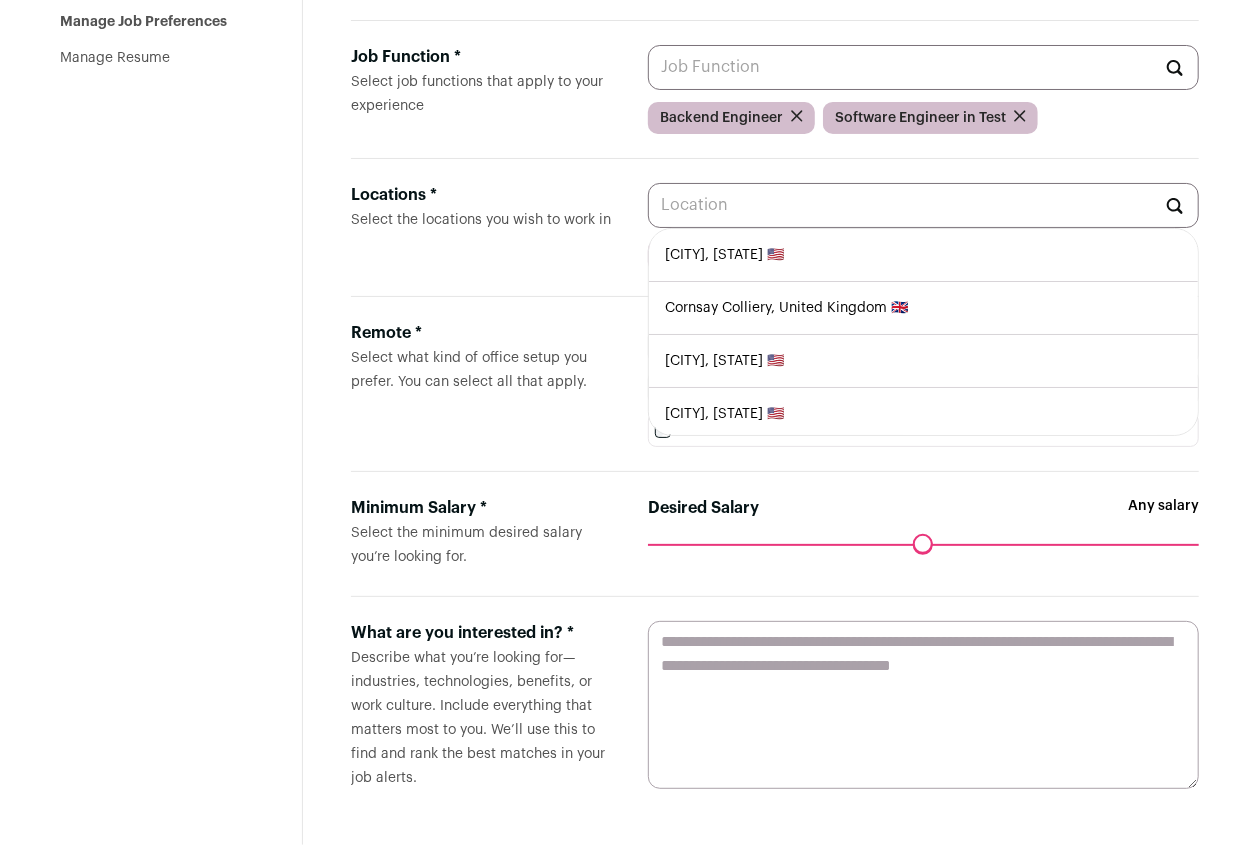 scroll, scrollTop: 0, scrollLeft: 0, axis: both 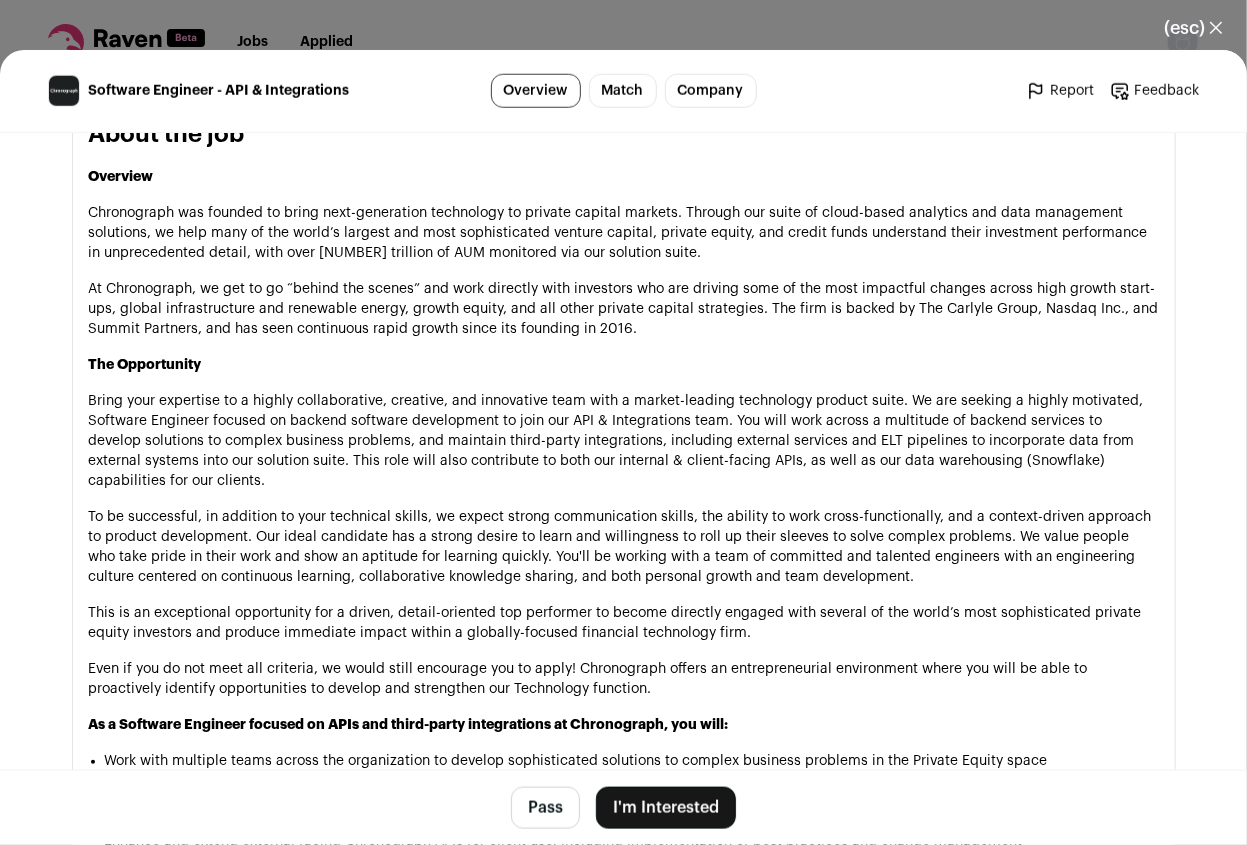 click on "Pass" at bounding box center [545, 808] 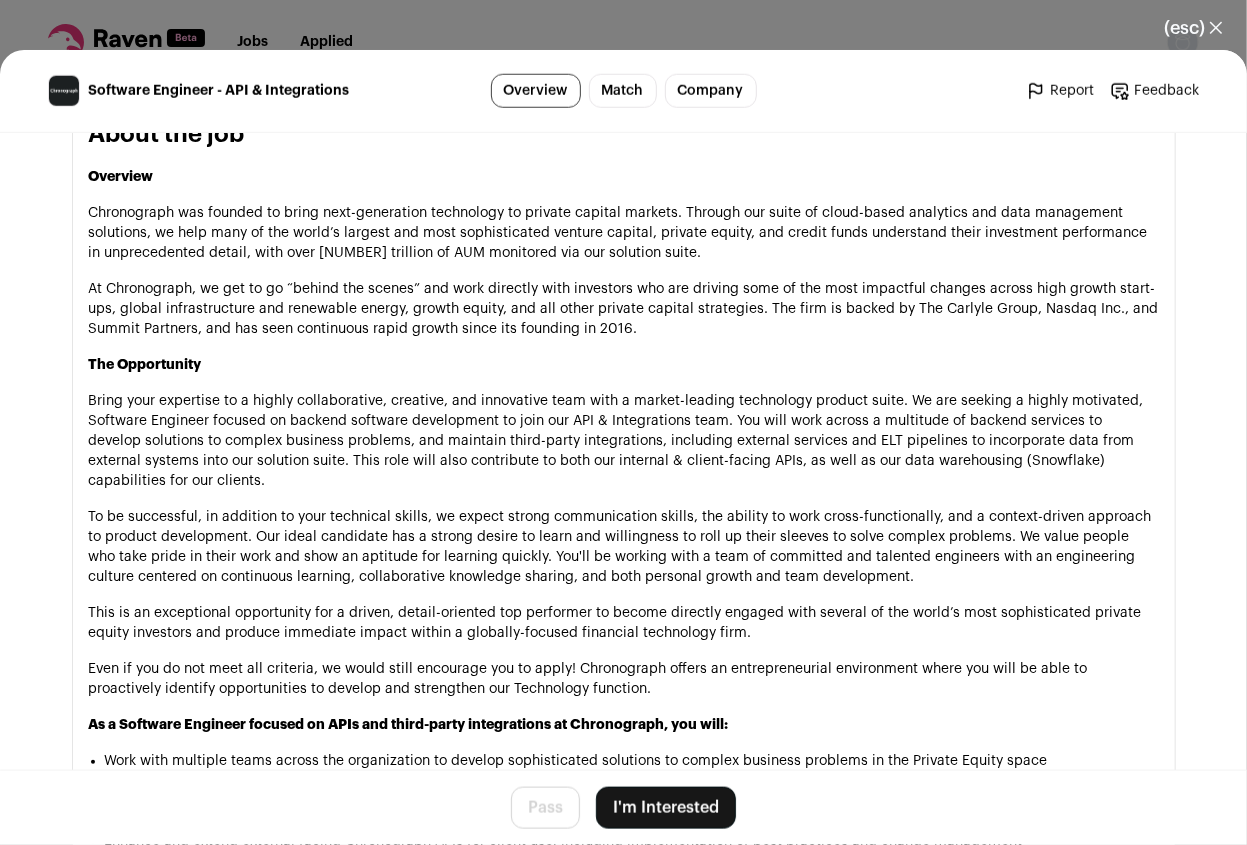 scroll, scrollTop: 962, scrollLeft: 0, axis: vertical 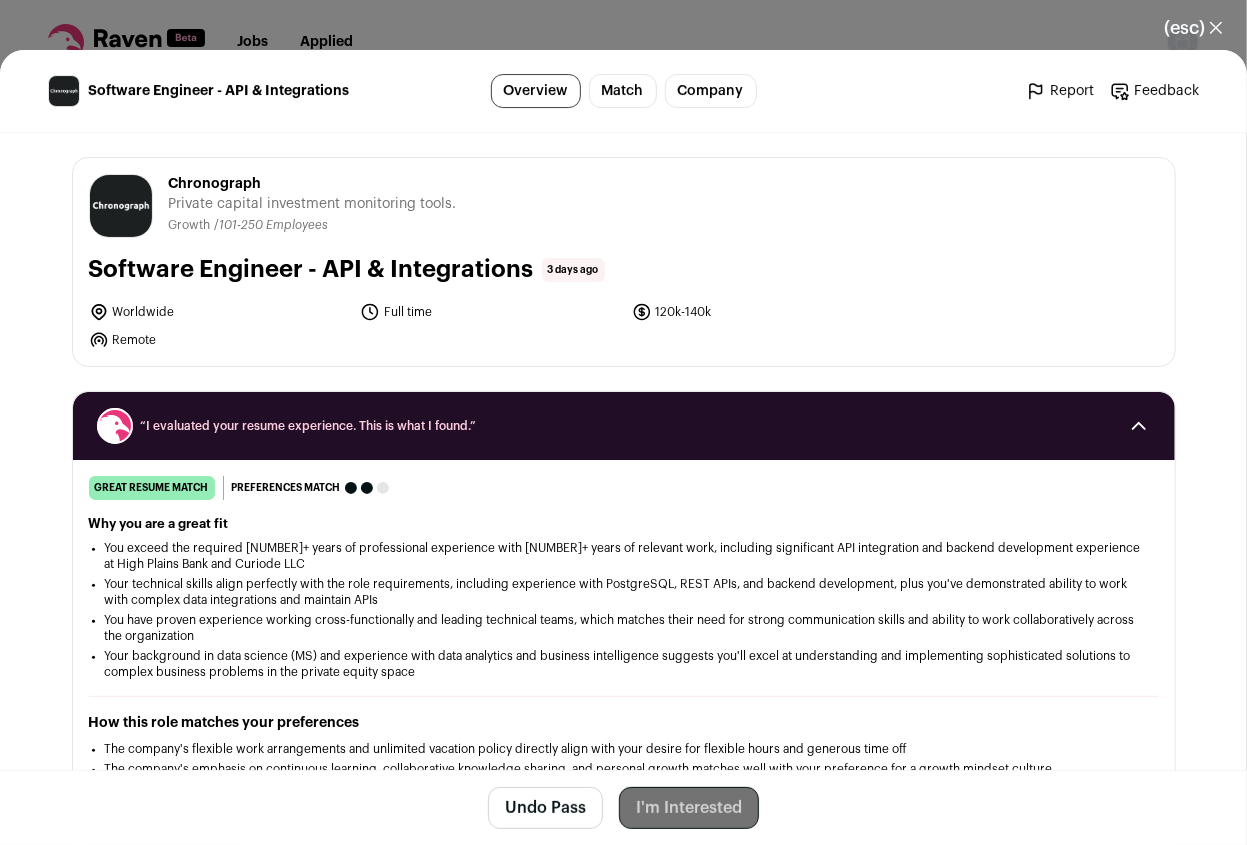 click on "(esc) ✕" at bounding box center (1193, 28) 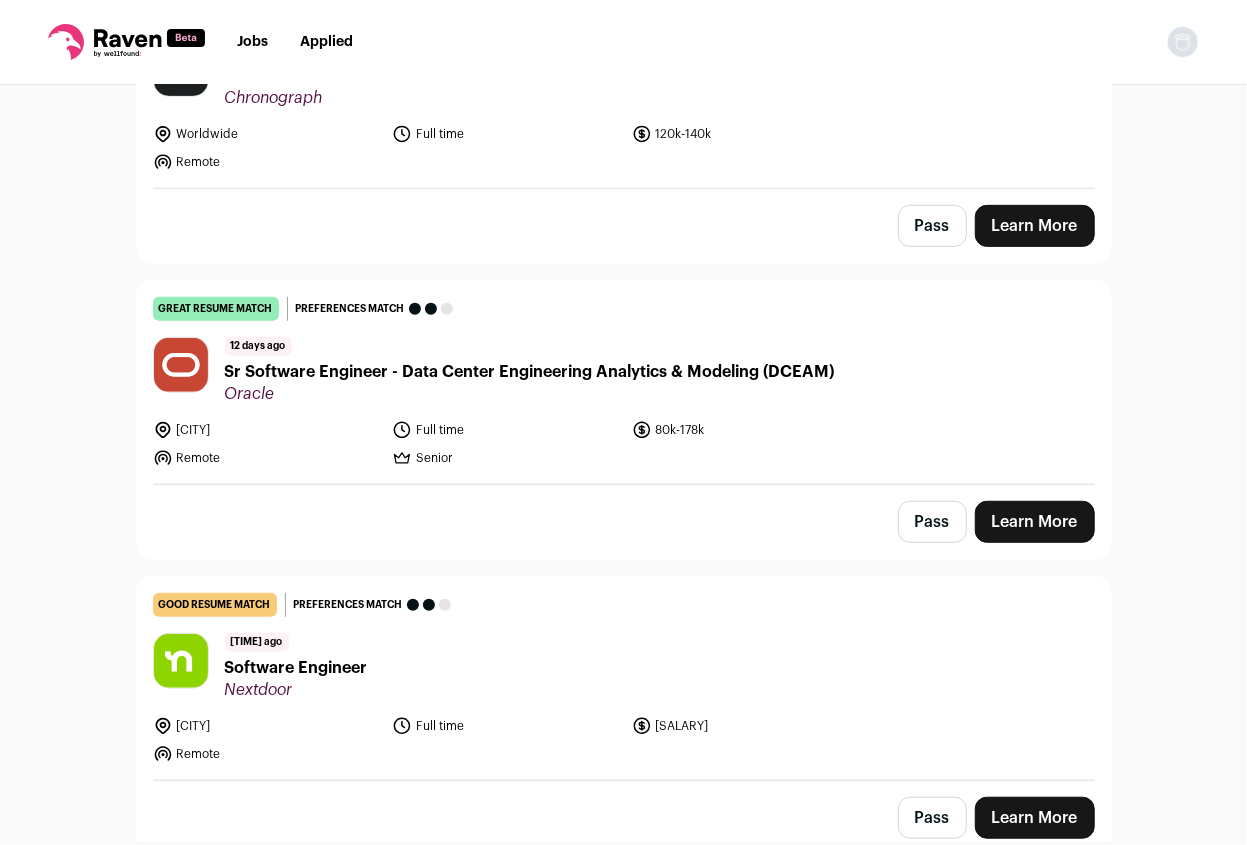 scroll, scrollTop: 419, scrollLeft: 0, axis: vertical 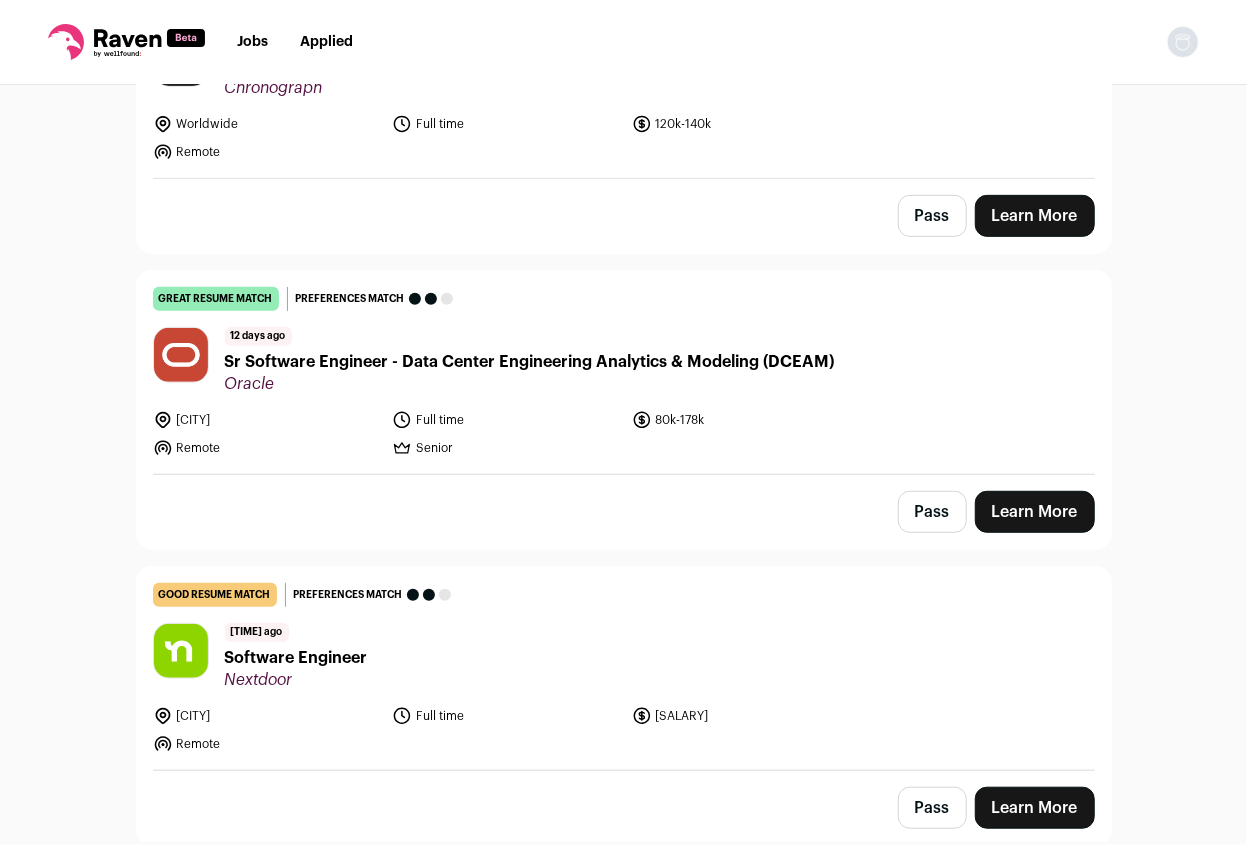 click on "12 days ago
Sr Software Engineer - Data Center Engineering Analytics & Modeling (DCEAM)
Oracle" at bounding box center (624, 360) 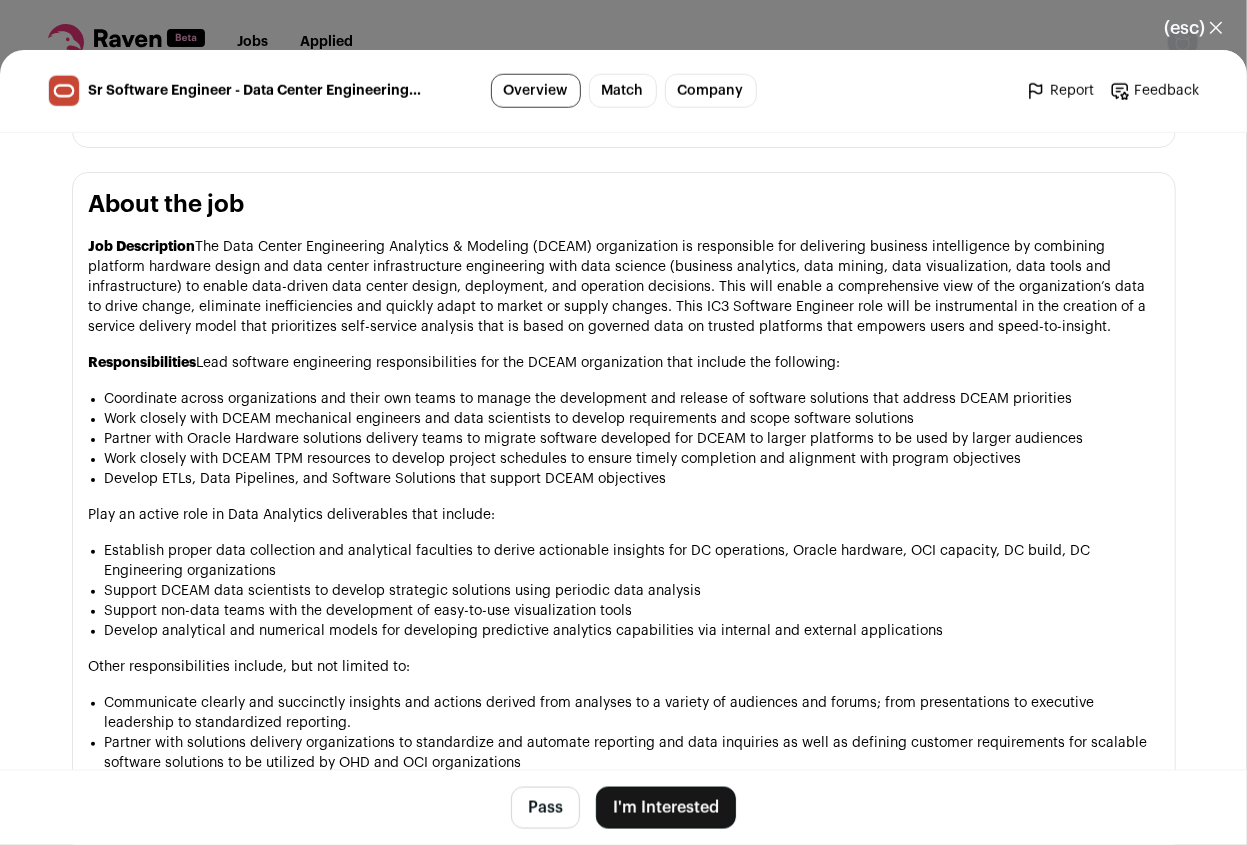 scroll, scrollTop: 982, scrollLeft: 0, axis: vertical 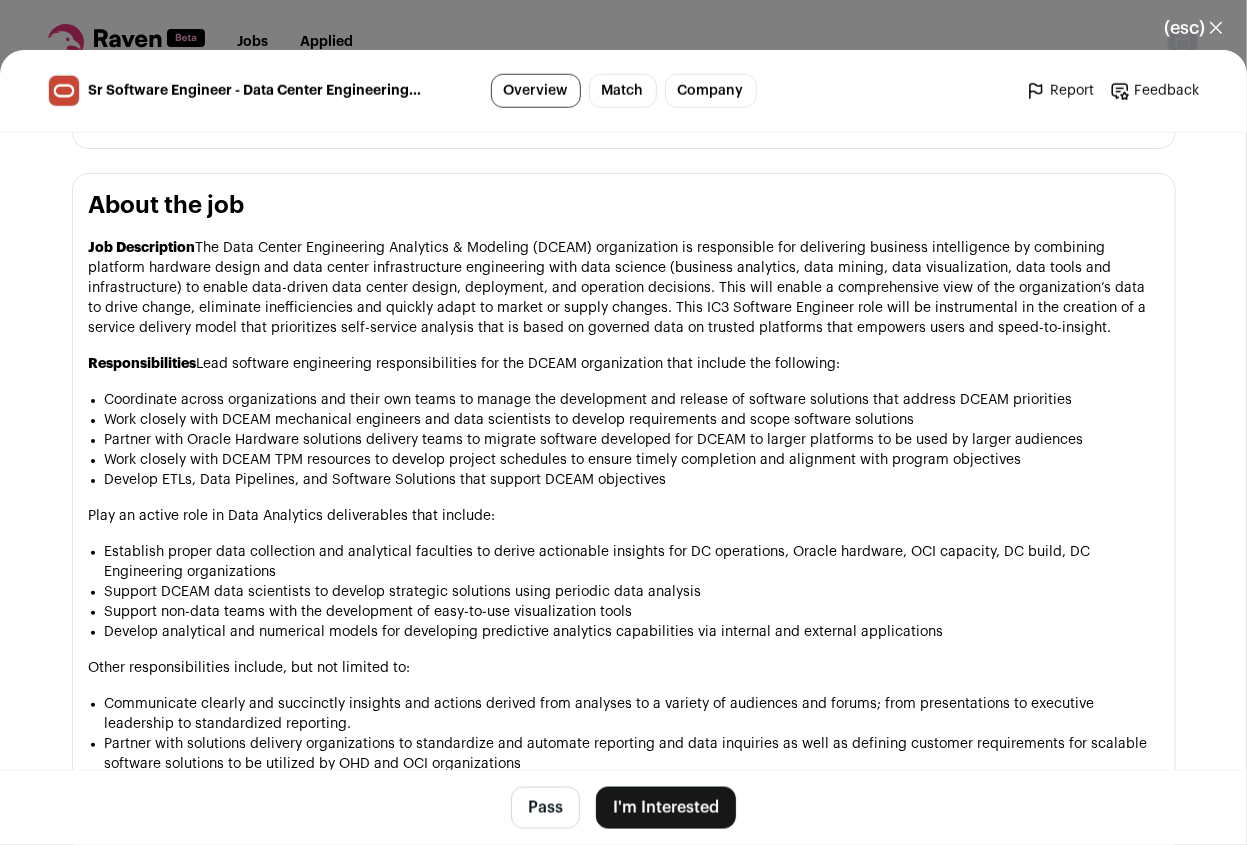 click on "Pass" at bounding box center (545, 808) 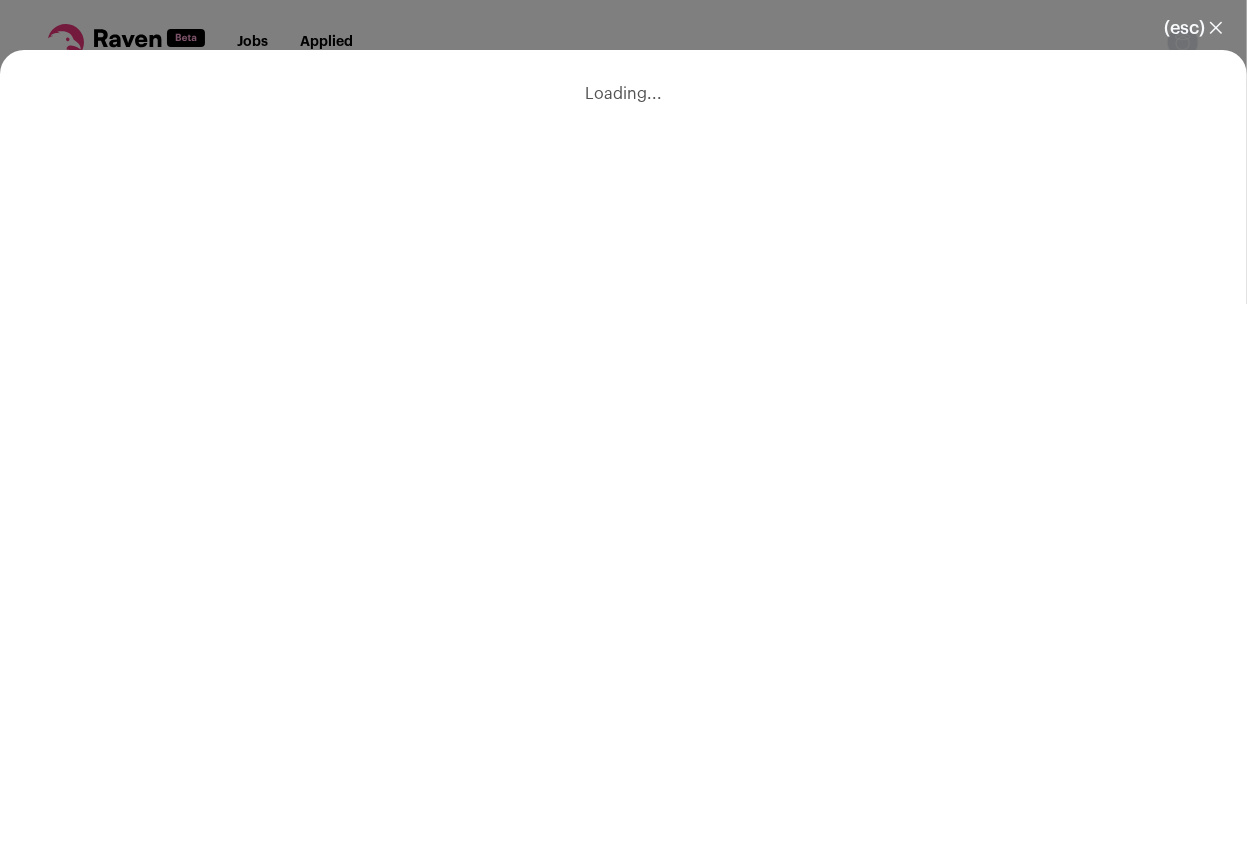 click on "(esc) ✕" at bounding box center [1193, 28] 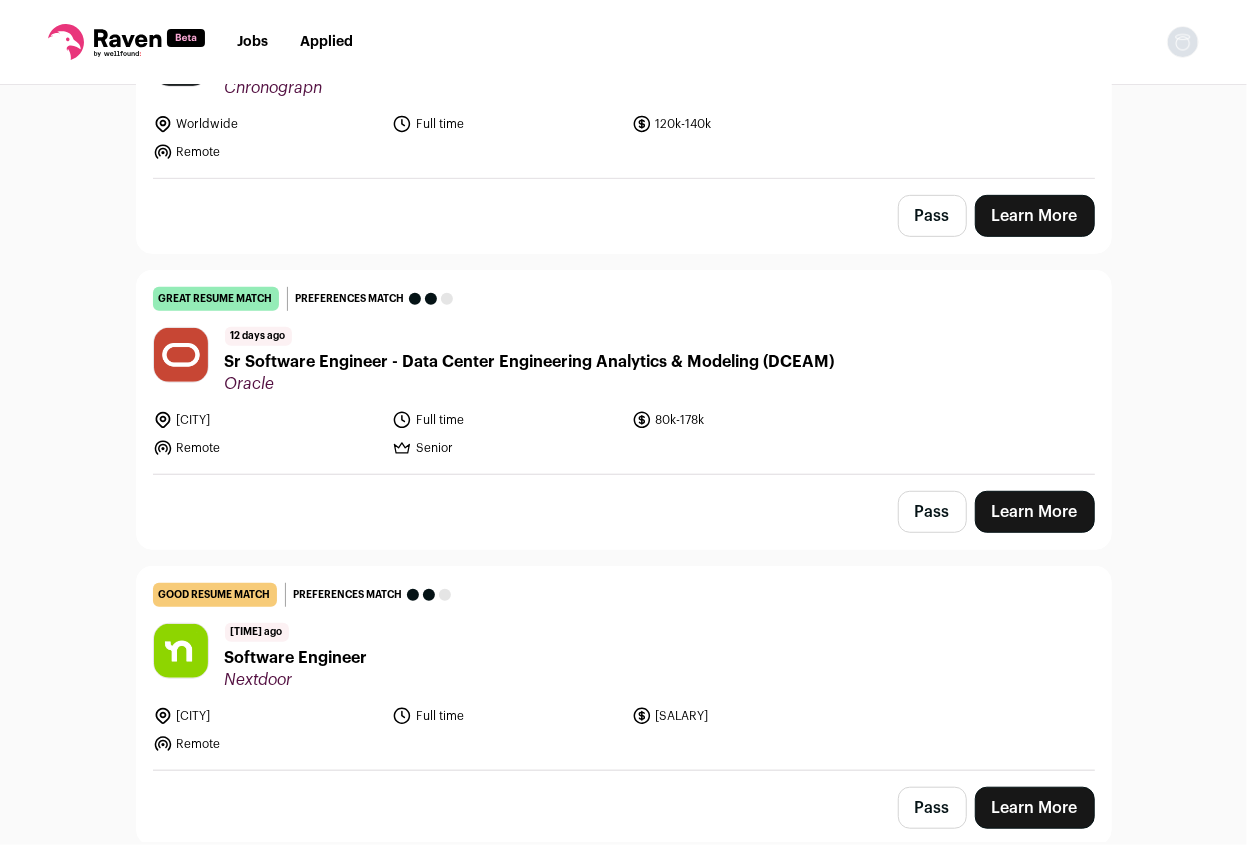 click on "14 days ago
Software Engineer
Nextdoor" at bounding box center (624, 656) 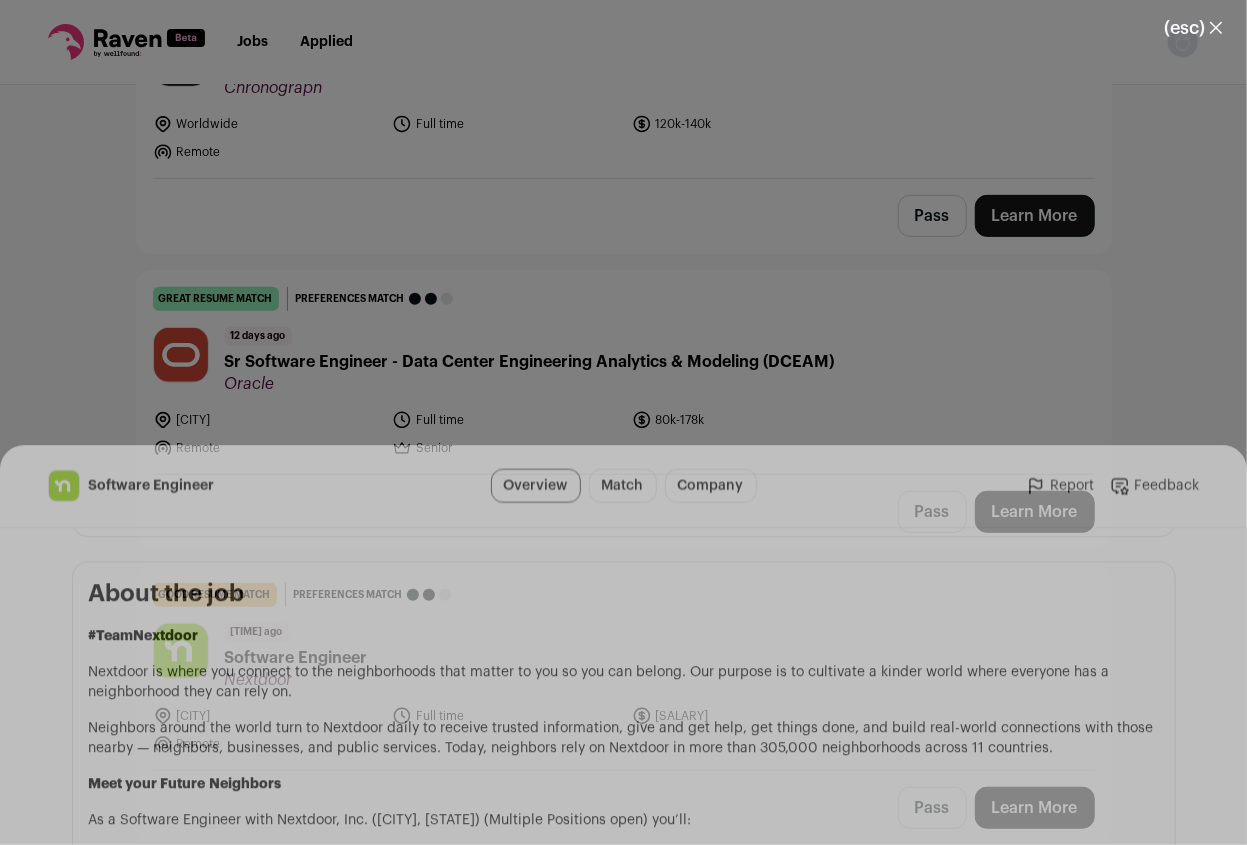 scroll, scrollTop: 975, scrollLeft: 0, axis: vertical 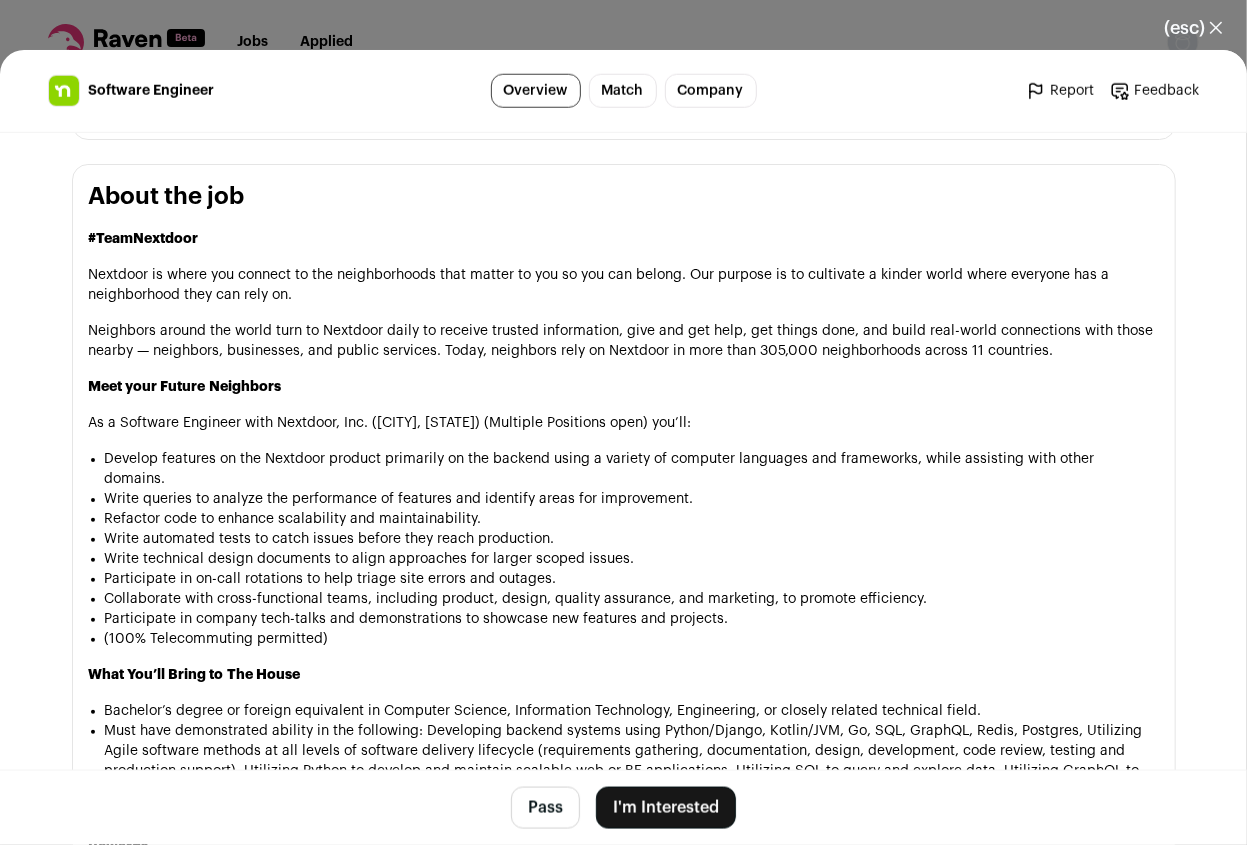 click on "Pass" at bounding box center [545, 808] 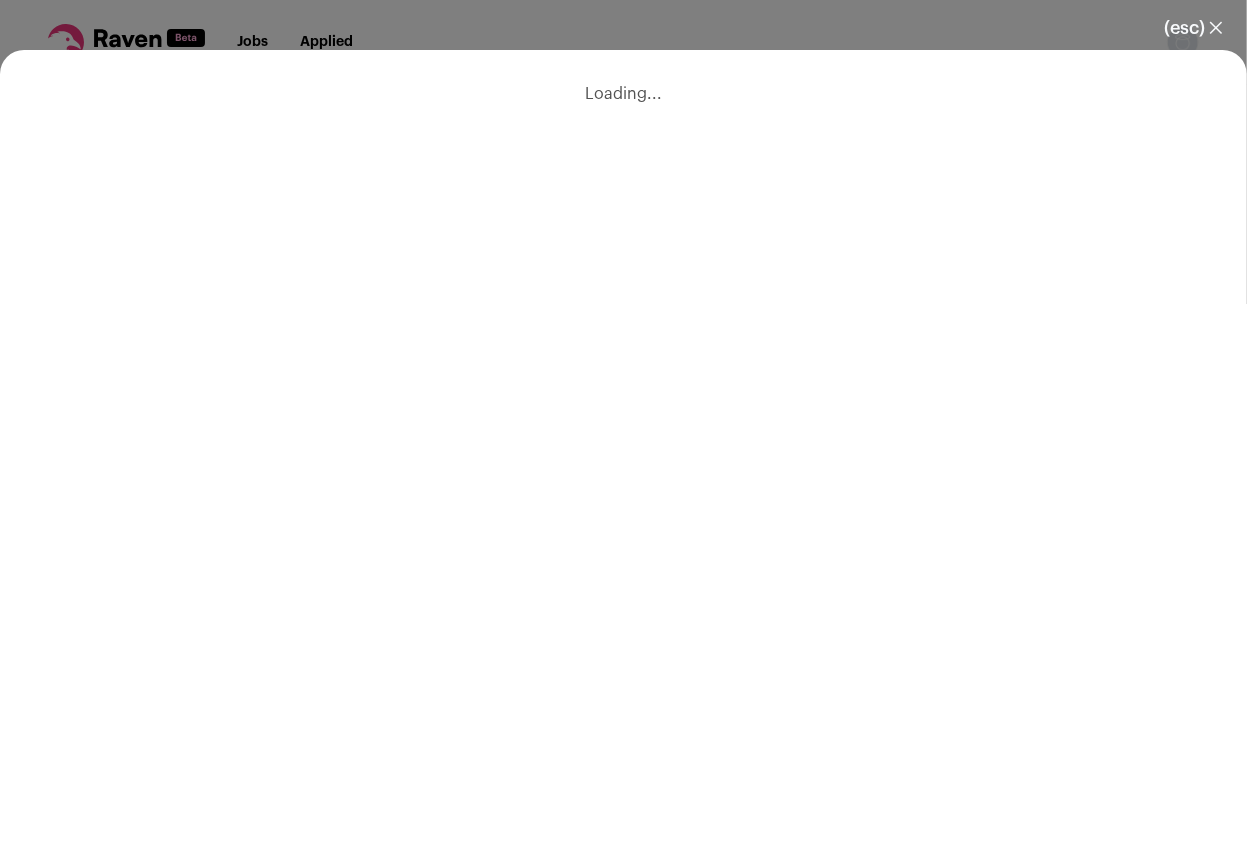 click on "(esc) ✕" at bounding box center (1193, 28) 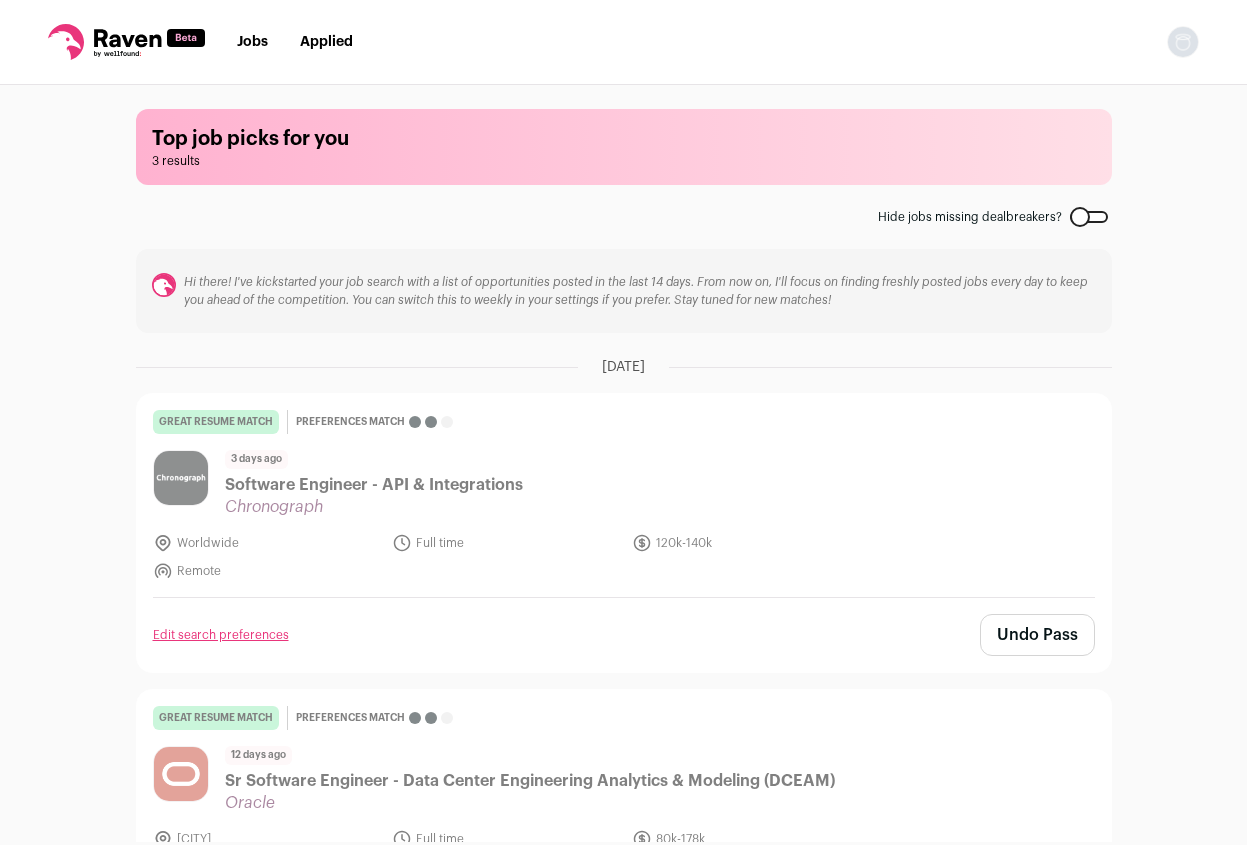 scroll, scrollTop: 0, scrollLeft: 0, axis: both 